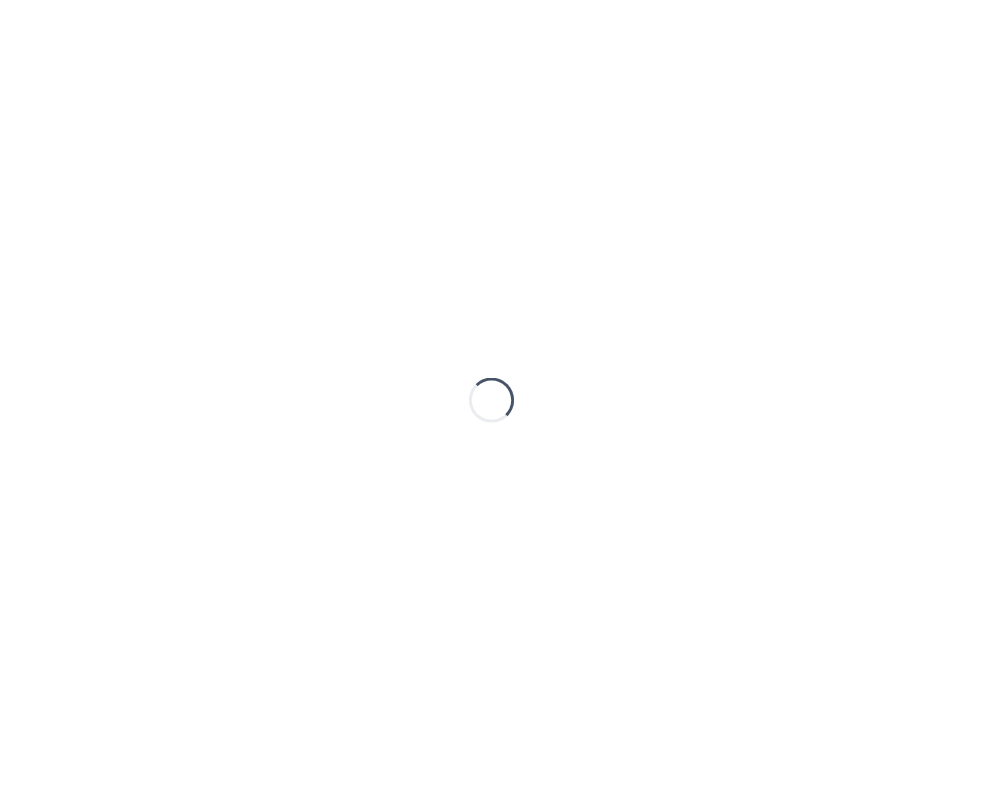 scroll, scrollTop: 0, scrollLeft: 0, axis: both 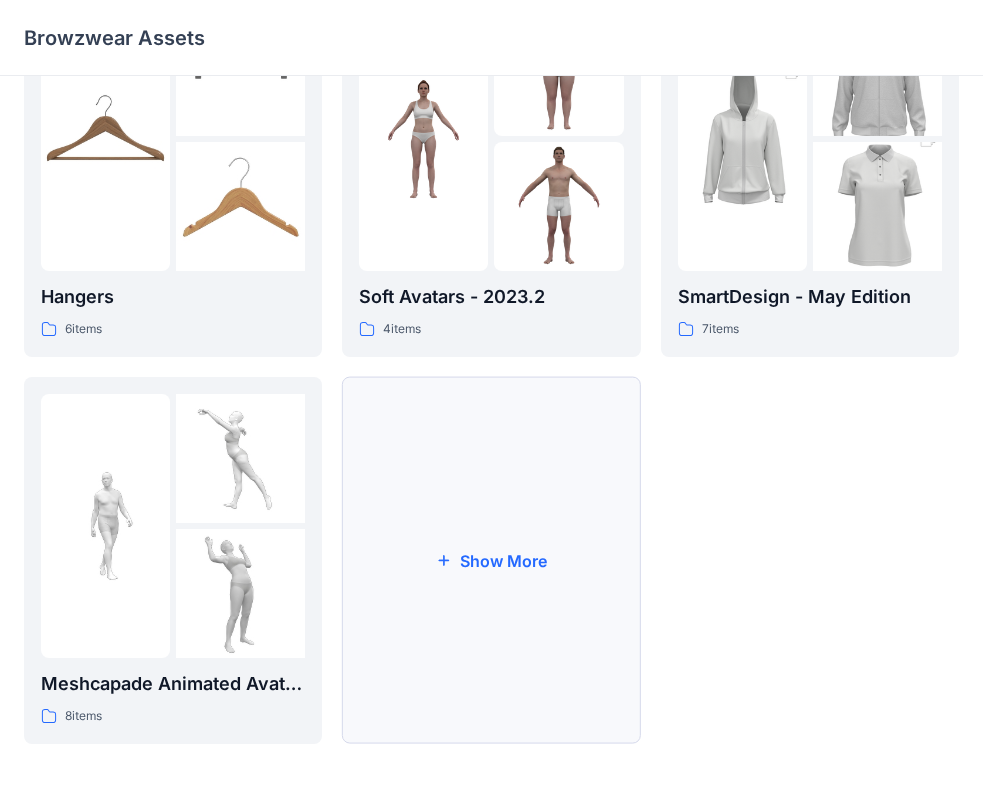 click on "Show More" at bounding box center [491, 560] 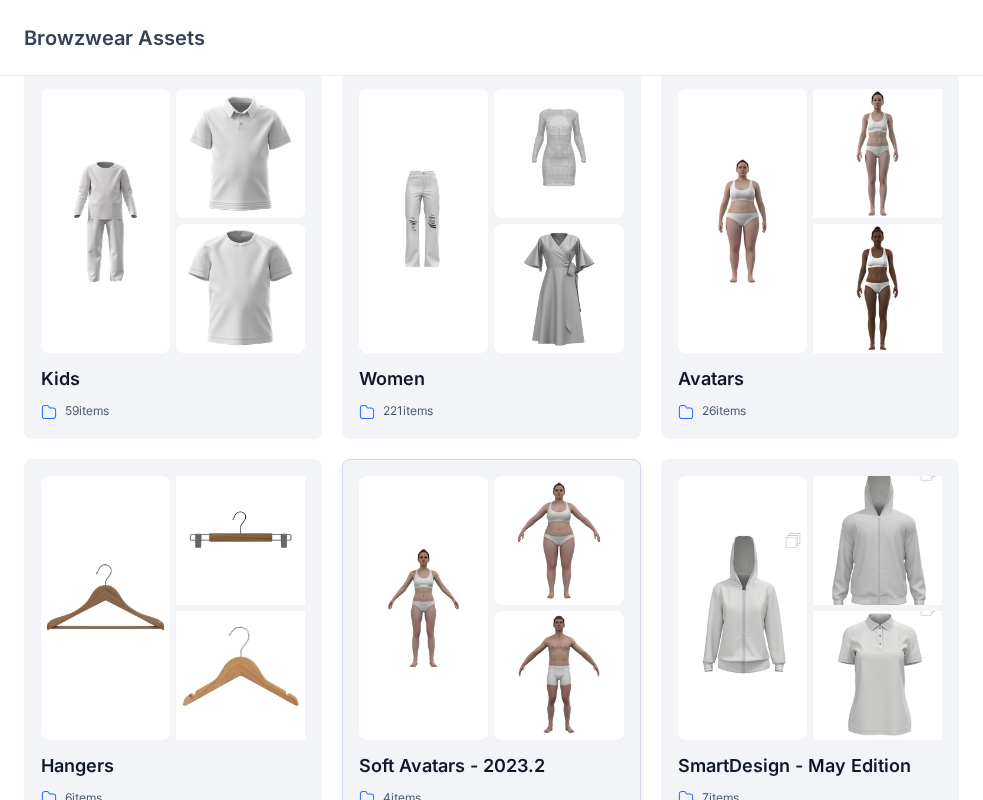scroll, scrollTop: 0, scrollLeft: 0, axis: both 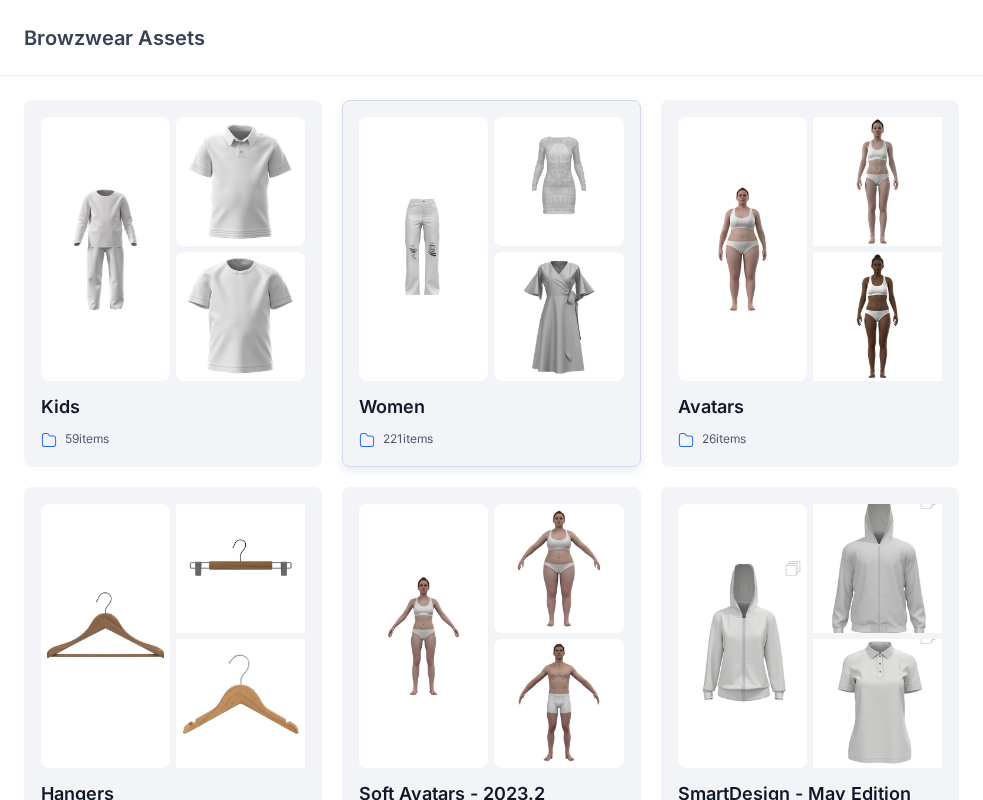 click at bounding box center [491, 249] 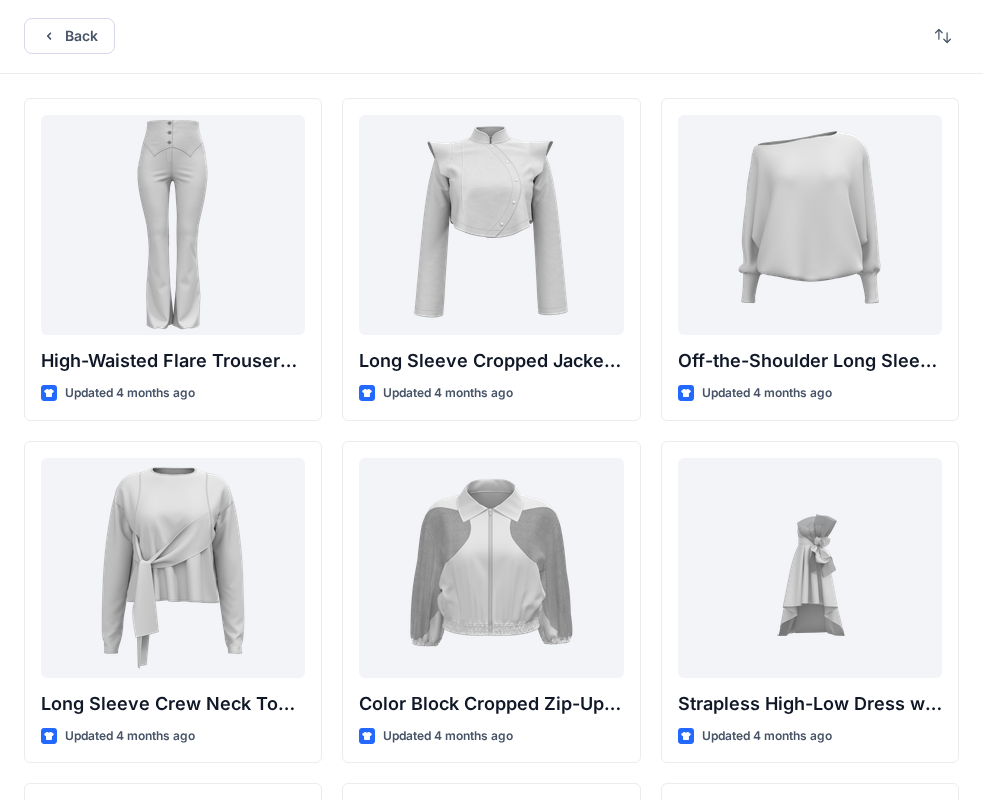 scroll, scrollTop: 0, scrollLeft: 0, axis: both 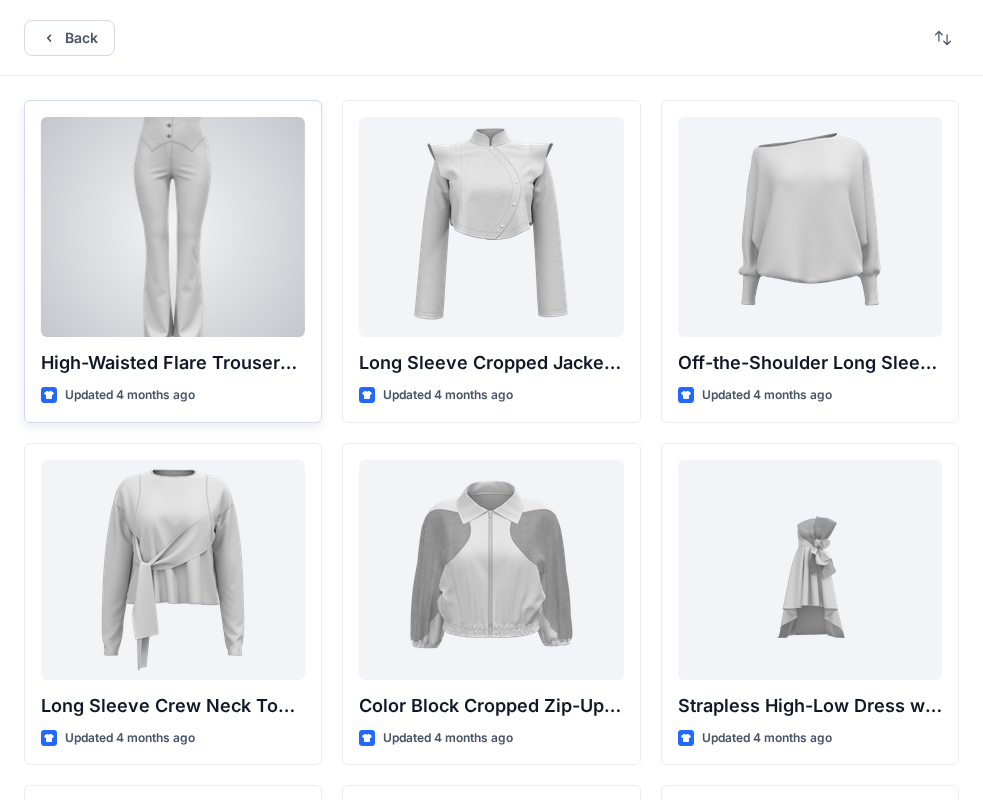 click at bounding box center [173, 227] 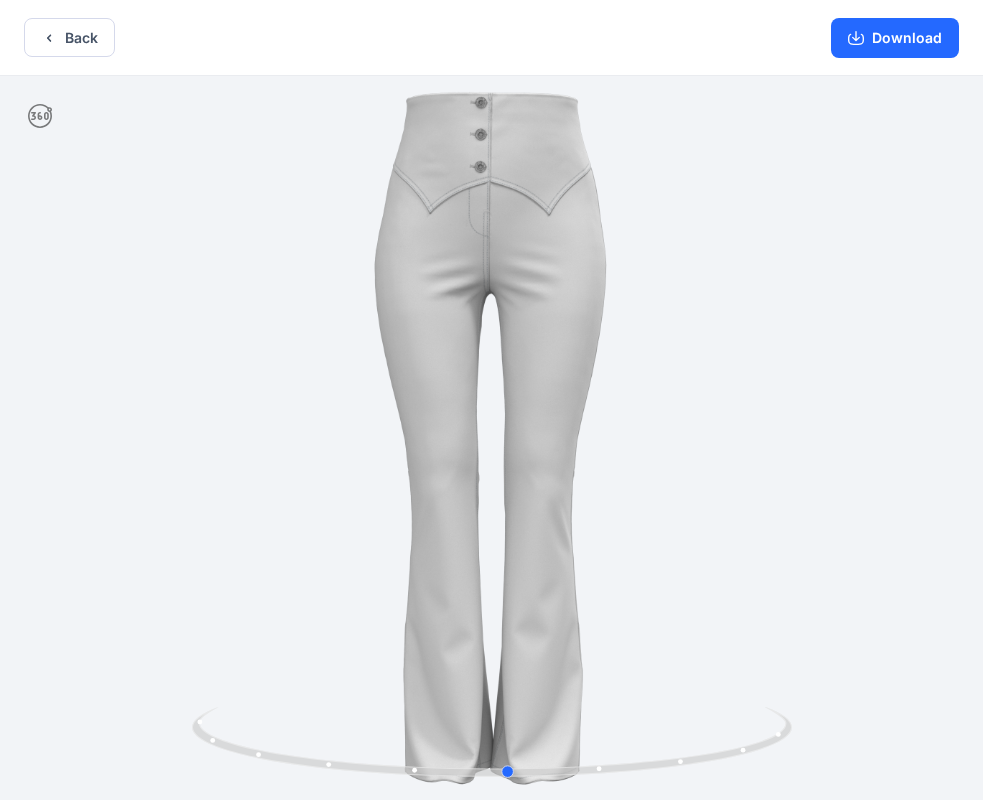 drag, startPoint x: 355, startPoint y: 589, endPoint x: 372, endPoint y: 508, distance: 82.764725 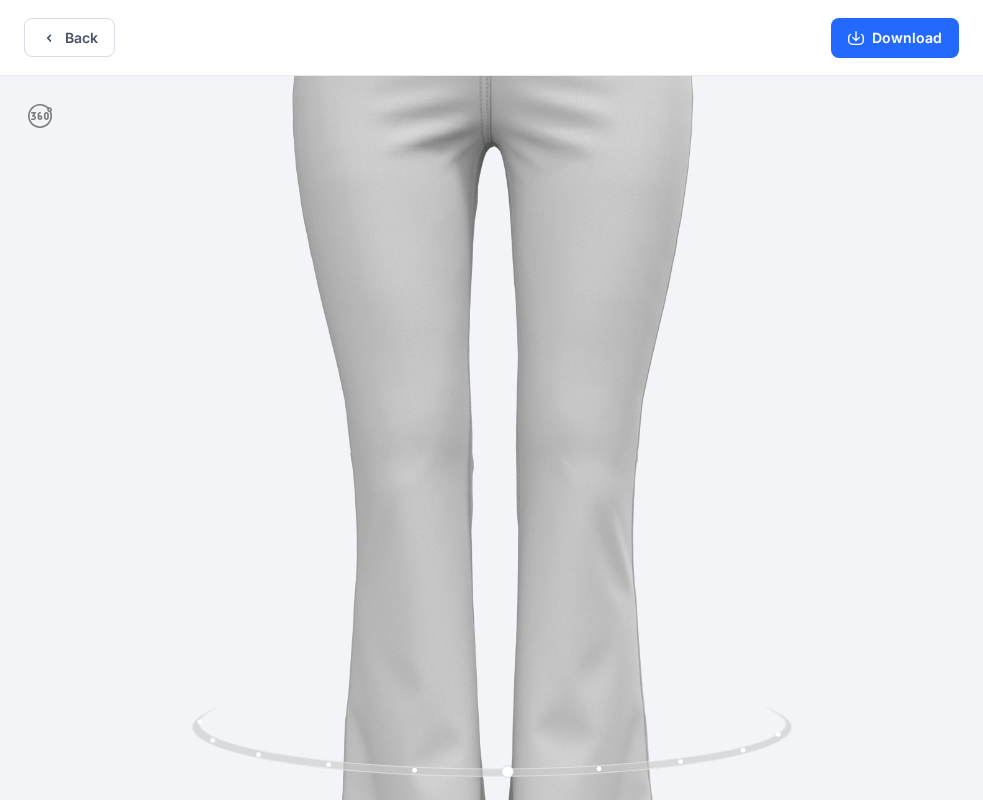 drag, startPoint x: 535, startPoint y: 225, endPoint x: 539, endPoint y: 438, distance: 213.03755 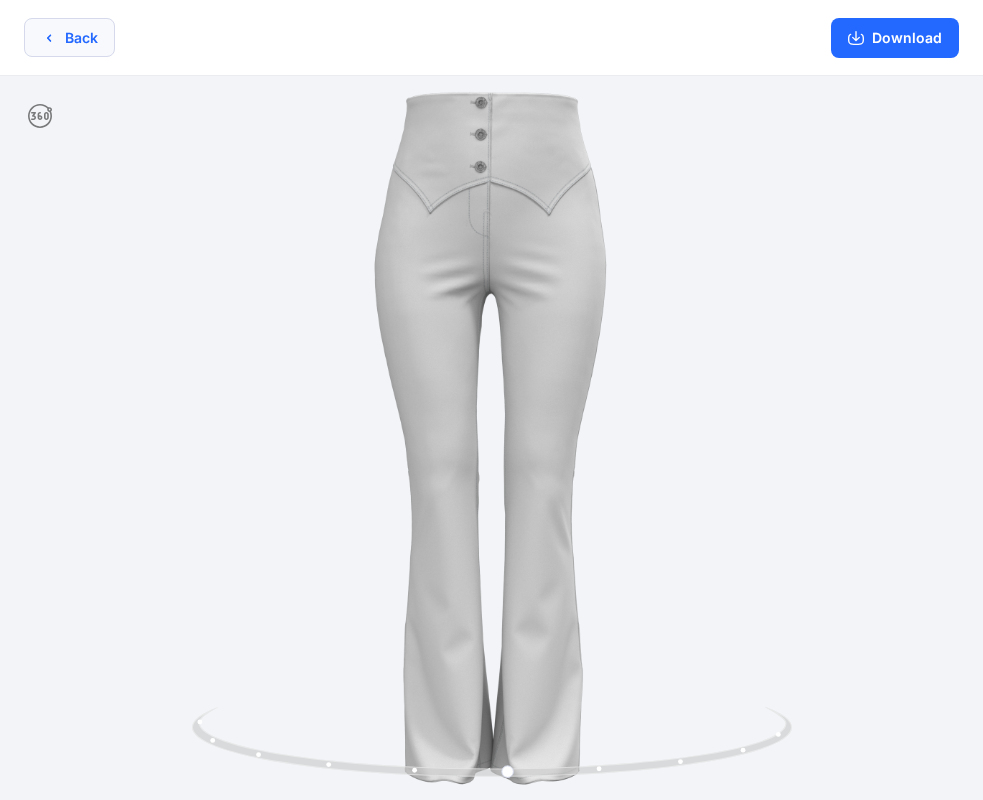 click on "Back Download" at bounding box center [491, 38] 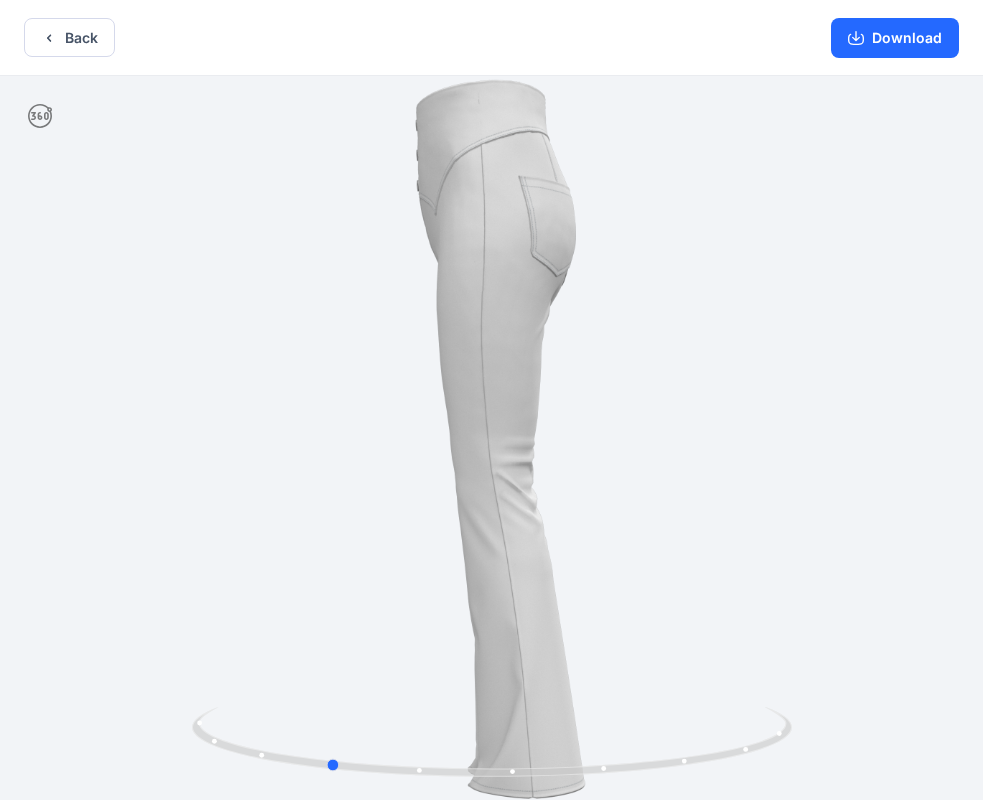 drag, startPoint x: 608, startPoint y: 427, endPoint x: 458, endPoint y: 478, distance: 158.43295 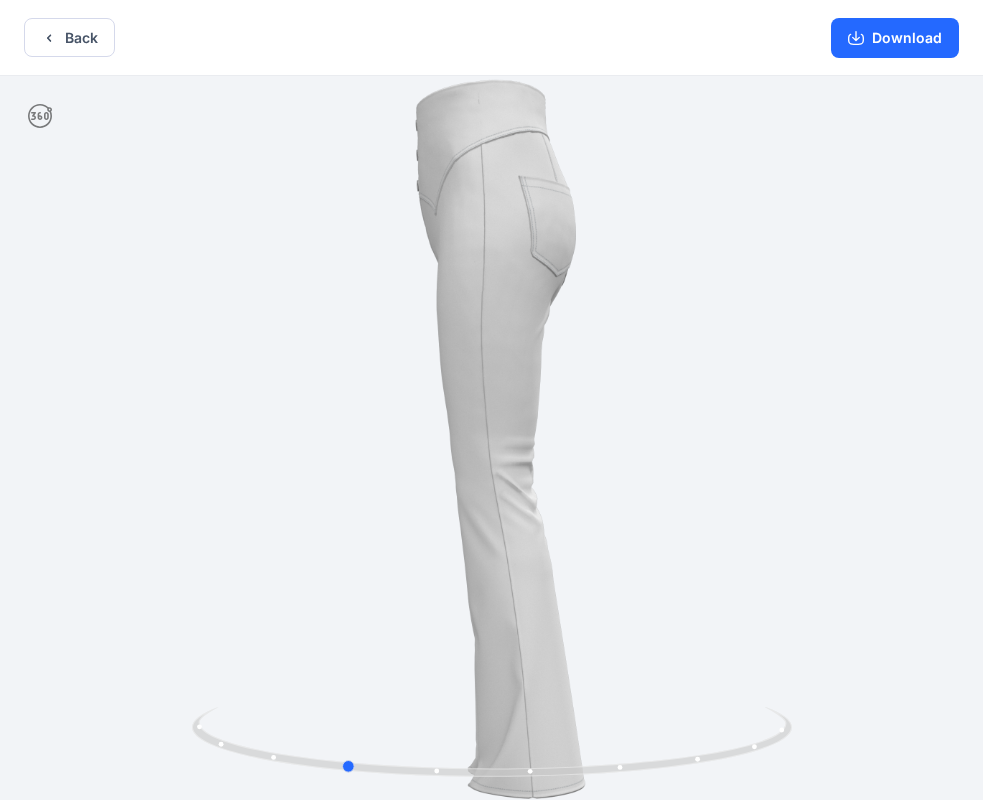 drag, startPoint x: 523, startPoint y: 504, endPoint x: 536, endPoint y: 239, distance: 265.31866 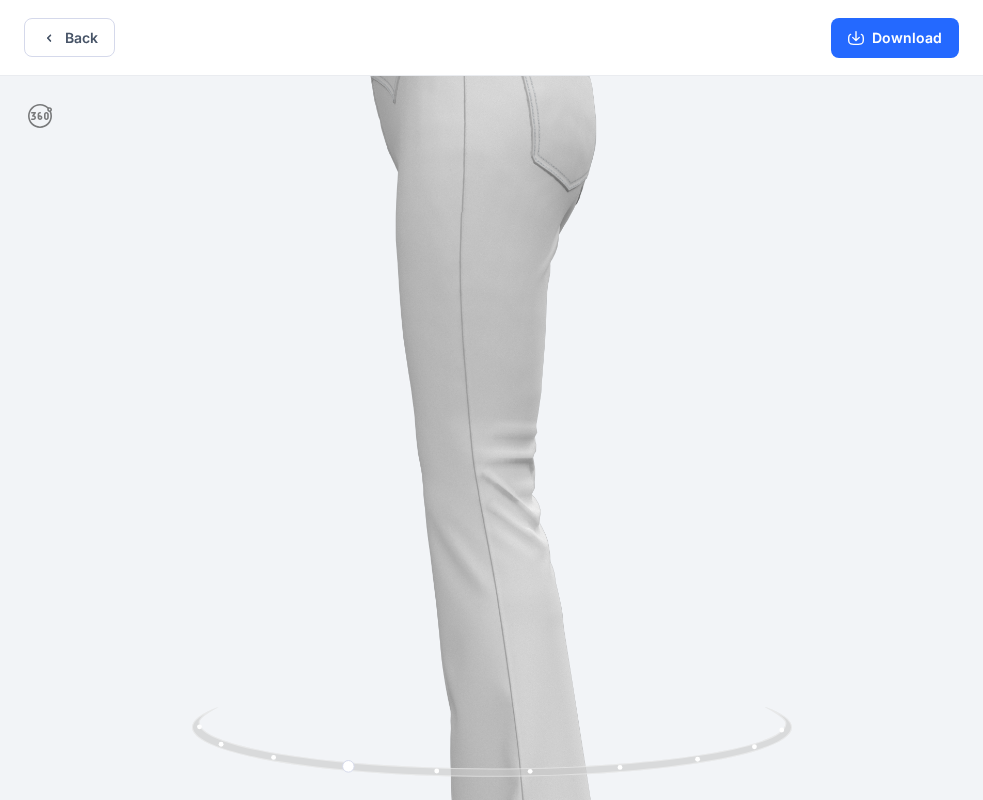 click at bounding box center [475, 426] 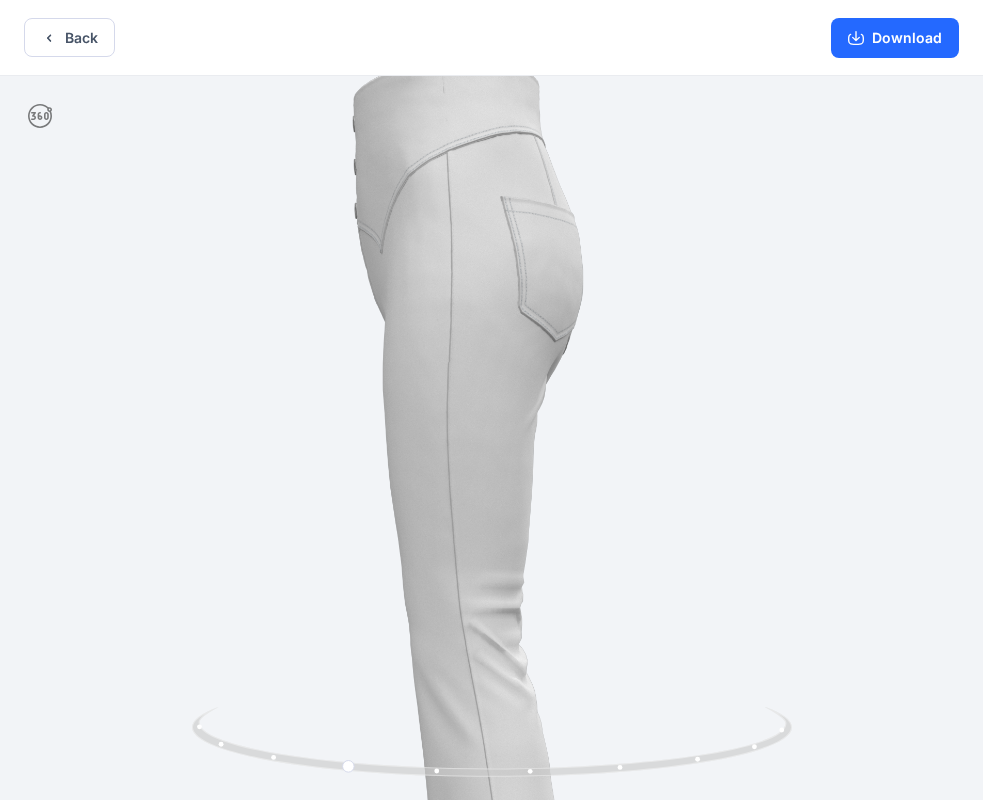 drag, startPoint x: 487, startPoint y: 312, endPoint x: 473, endPoint y: 461, distance: 149.65627 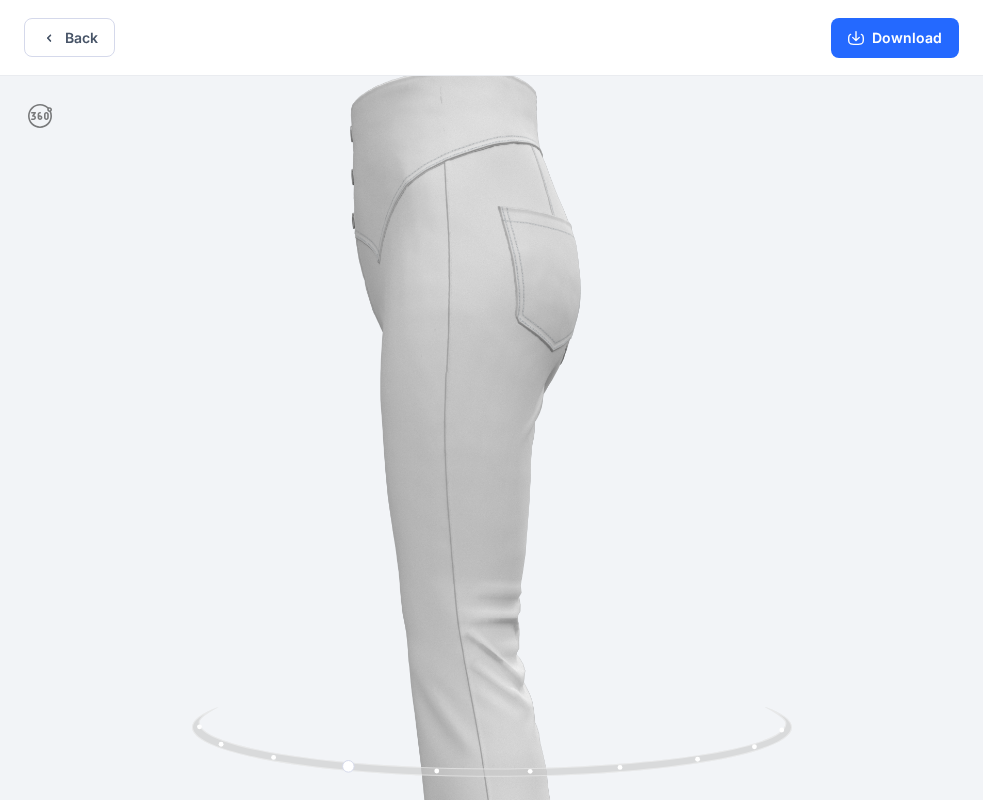 drag, startPoint x: 473, startPoint y: 389, endPoint x: 471, endPoint y: 371, distance: 18.110771 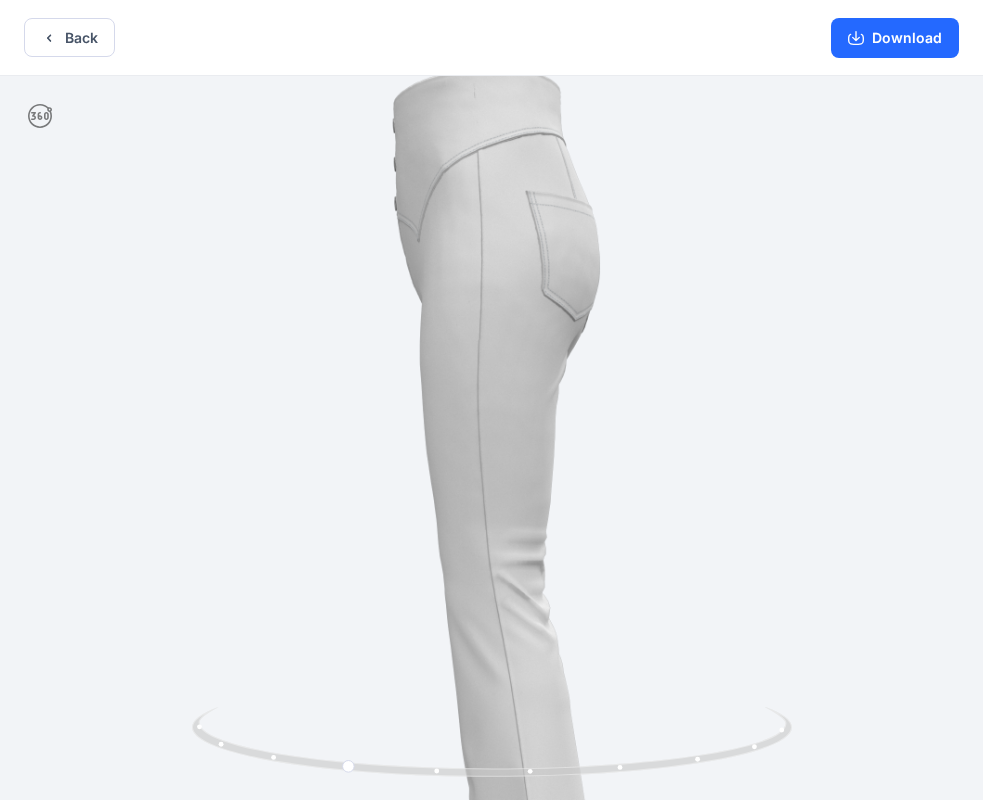 click at bounding box center (491, 532) 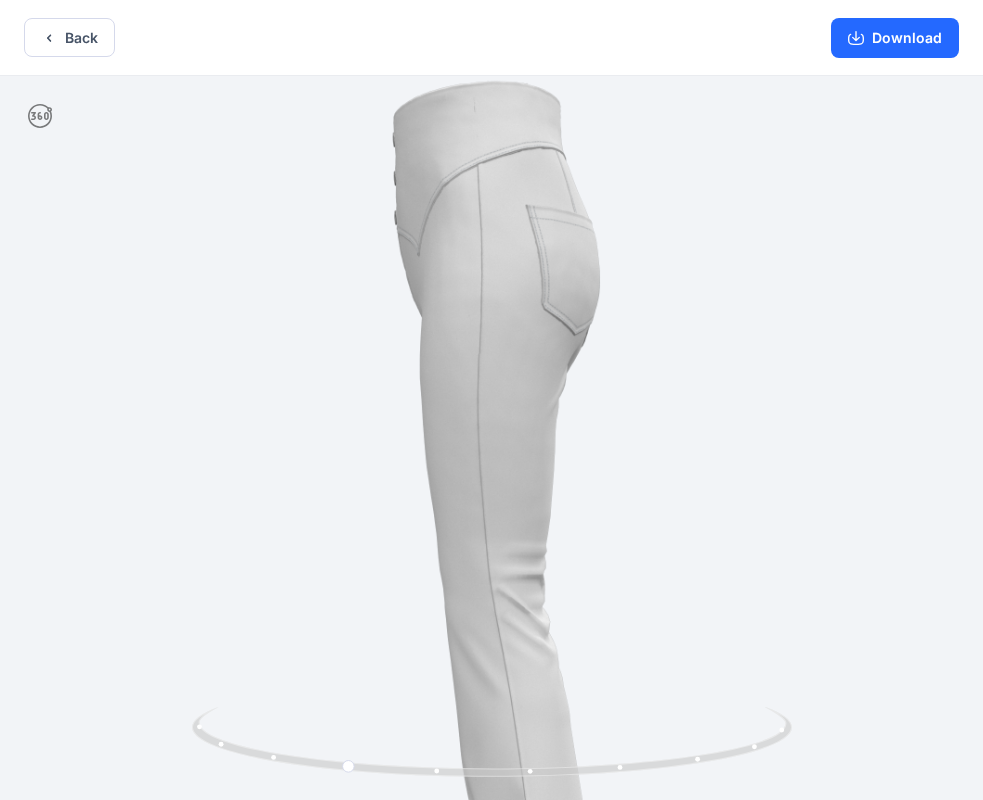 drag, startPoint x: 487, startPoint y: 474, endPoint x: 458, endPoint y: 620, distance: 148.85228 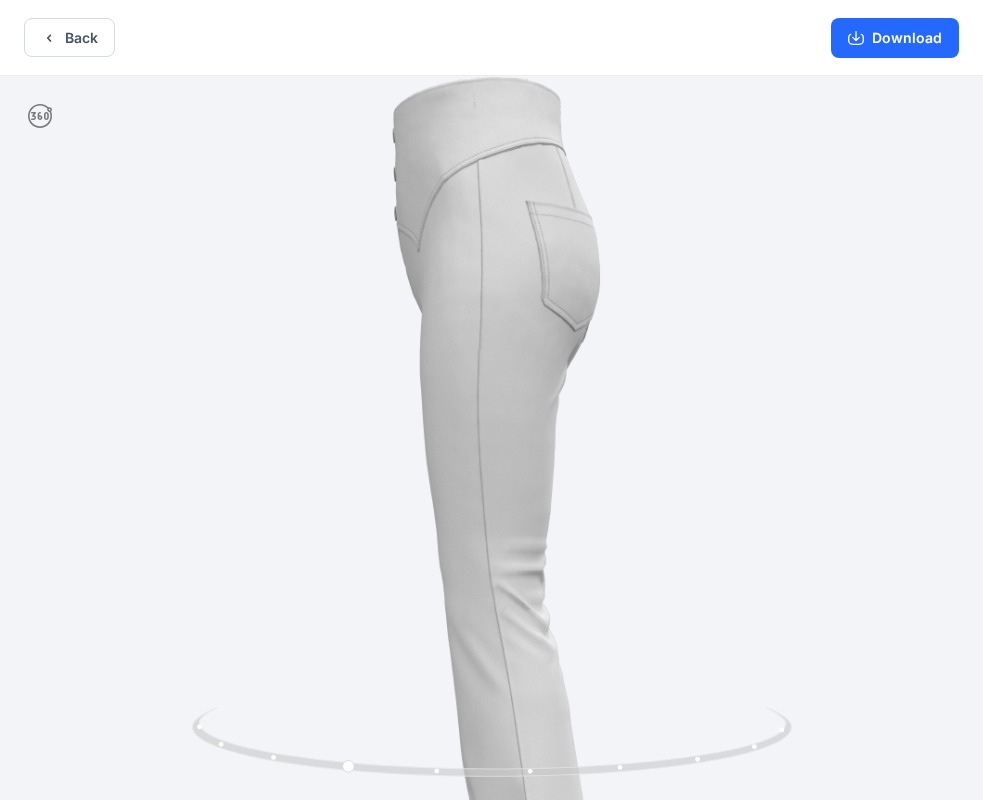 drag, startPoint x: 451, startPoint y: 331, endPoint x: 595, endPoint y: 385, distance: 153.79207 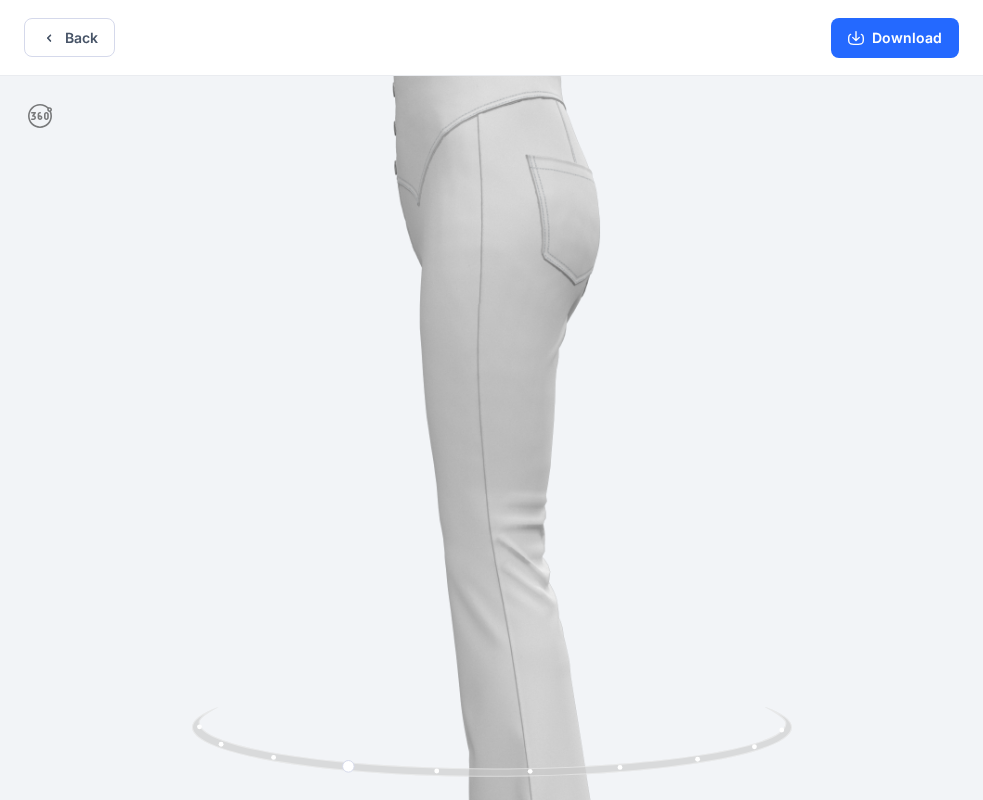 drag, startPoint x: 383, startPoint y: 554, endPoint x: 634, endPoint y: 522, distance: 253.03162 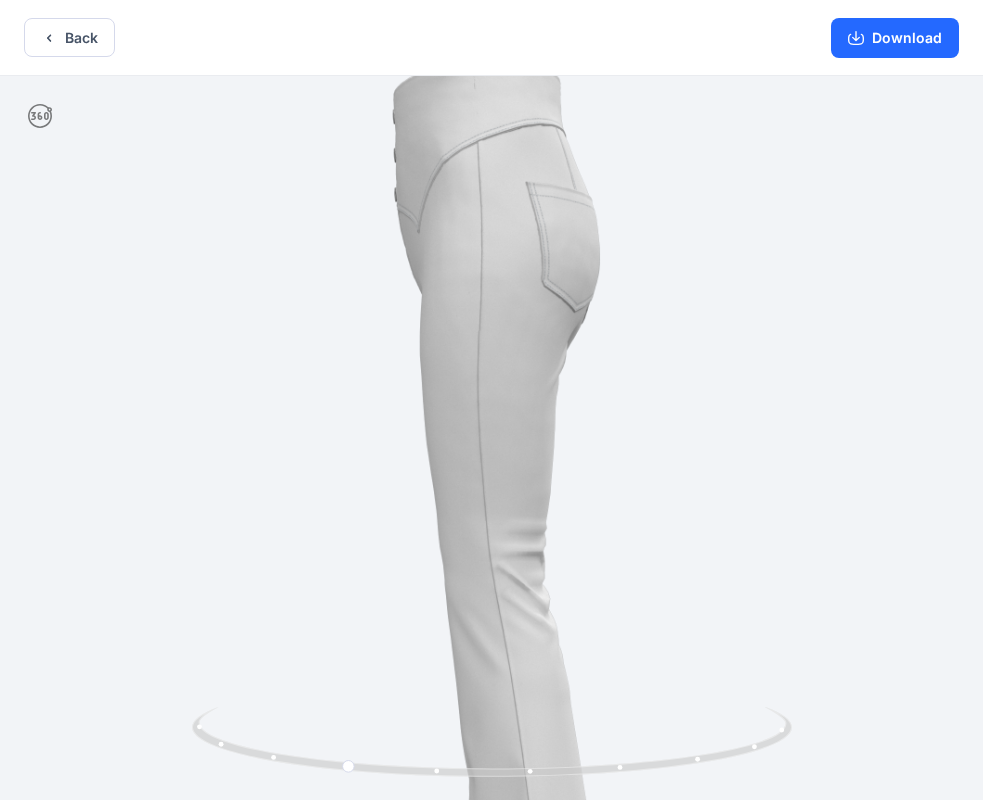 drag, startPoint x: 639, startPoint y: 536, endPoint x: 471, endPoint y: 624, distance: 189.65231 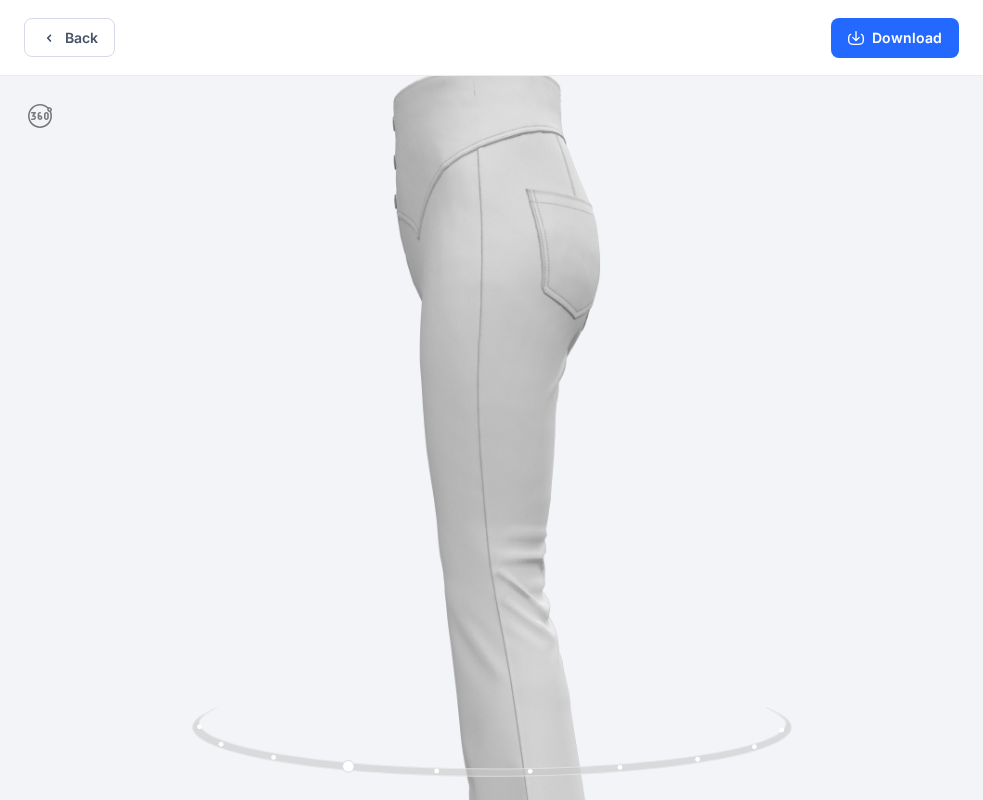 drag, startPoint x: 438, startPoint y: 463, endPoint x: 609, endPoint y: 453, distance: 171.29214 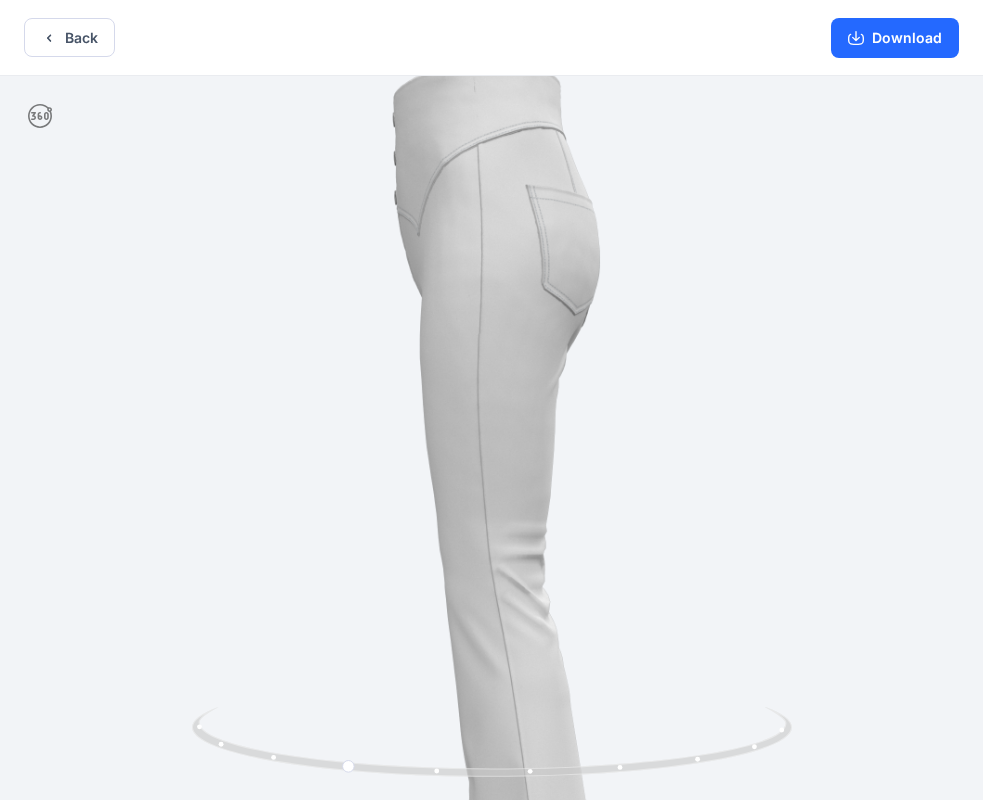 drag, startPoint x: 470, startPoint y: 456, endPoint x: 690, endPoint y: 443, distance: 220.38376 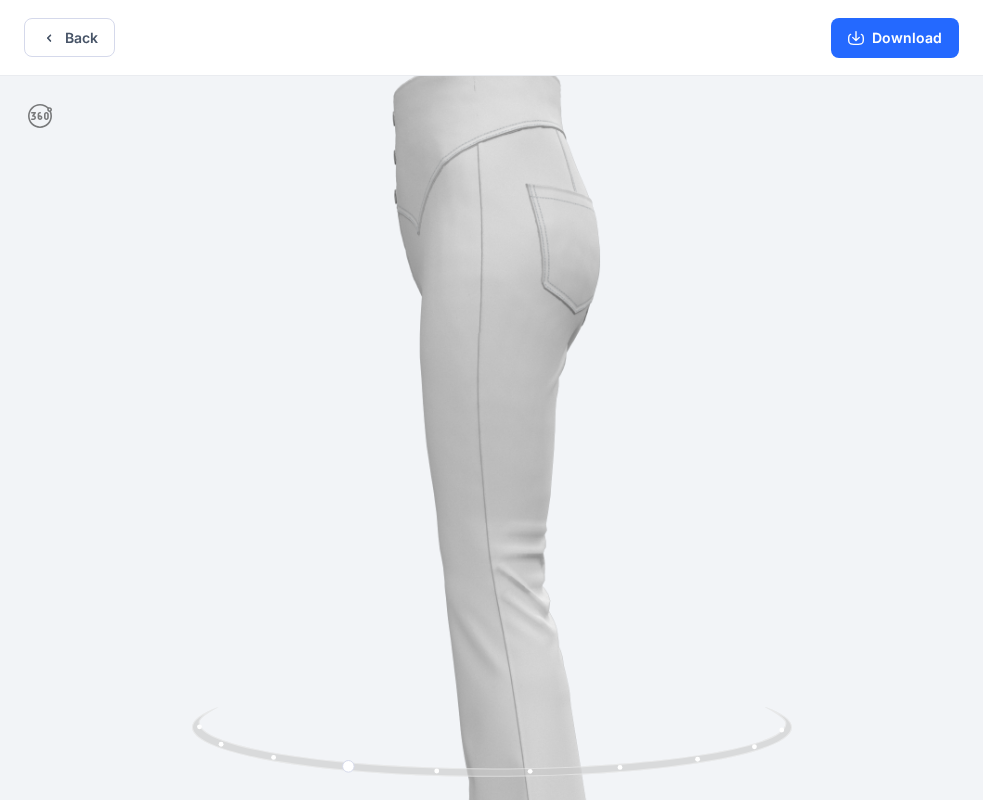 drag, startPoint x: 516, startPoint y: 288, endPoint x: 513, endPoint y: 370, distance: 82.05486 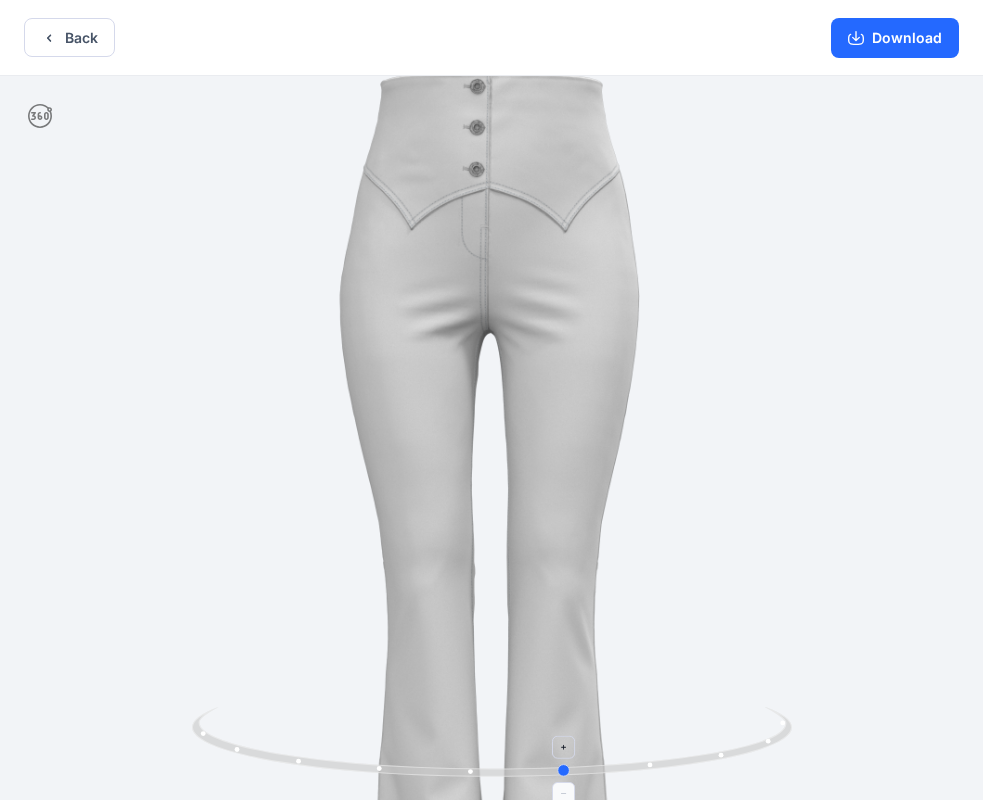 drag, startPoint x: 523, startPoint y: 767, endPoint x: 746, endPoint y: 750, distance: 223.64705 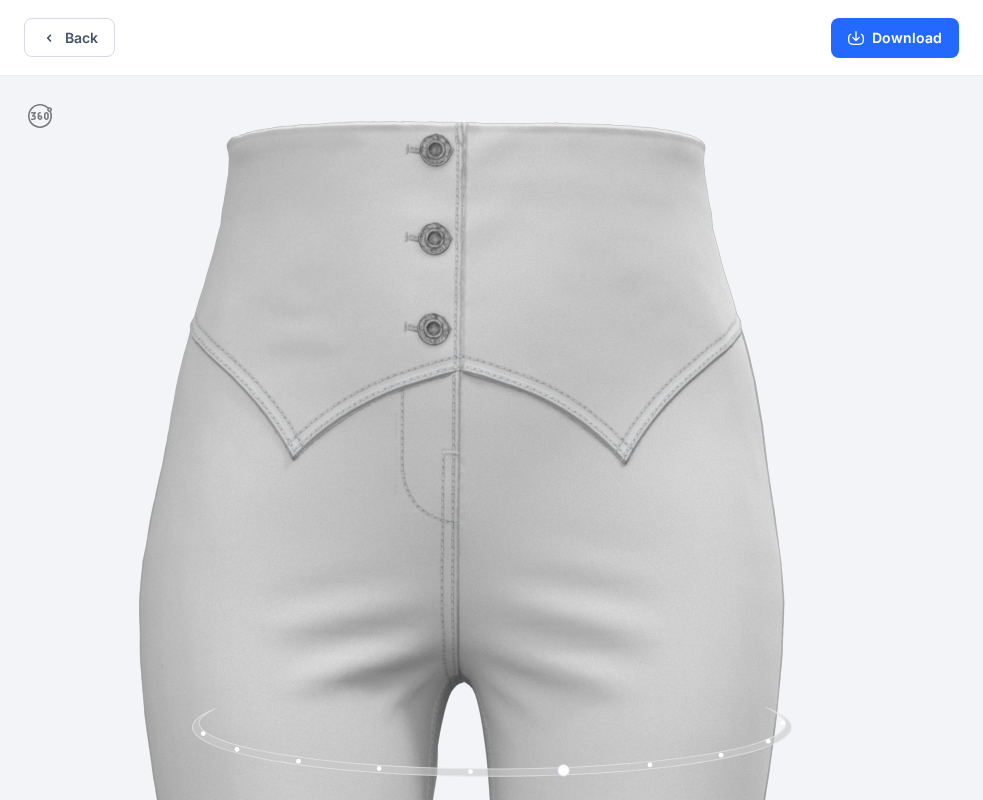 drag, startPoint x: 534, startPoint y: 304, endPoint x: 575, endPoint y: 609, distance: 307.7434 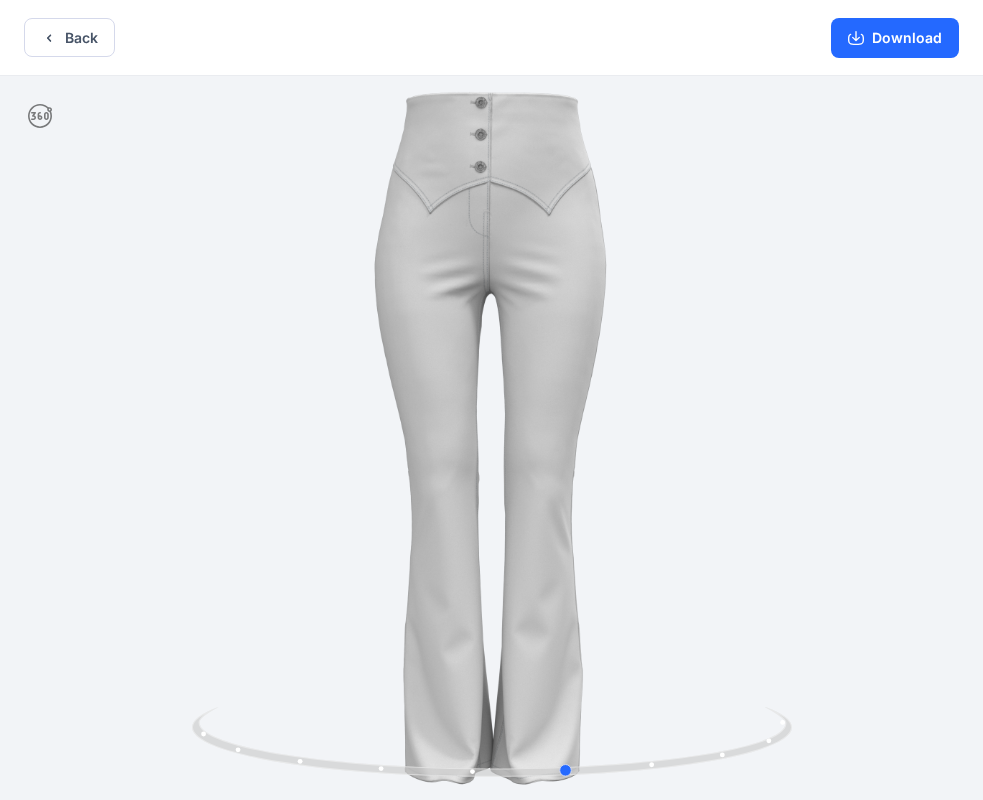 drag, startPoint x: 529, startPoint y: 390, endPoint x: 539, endPoint y: 340, distance: 50.990196 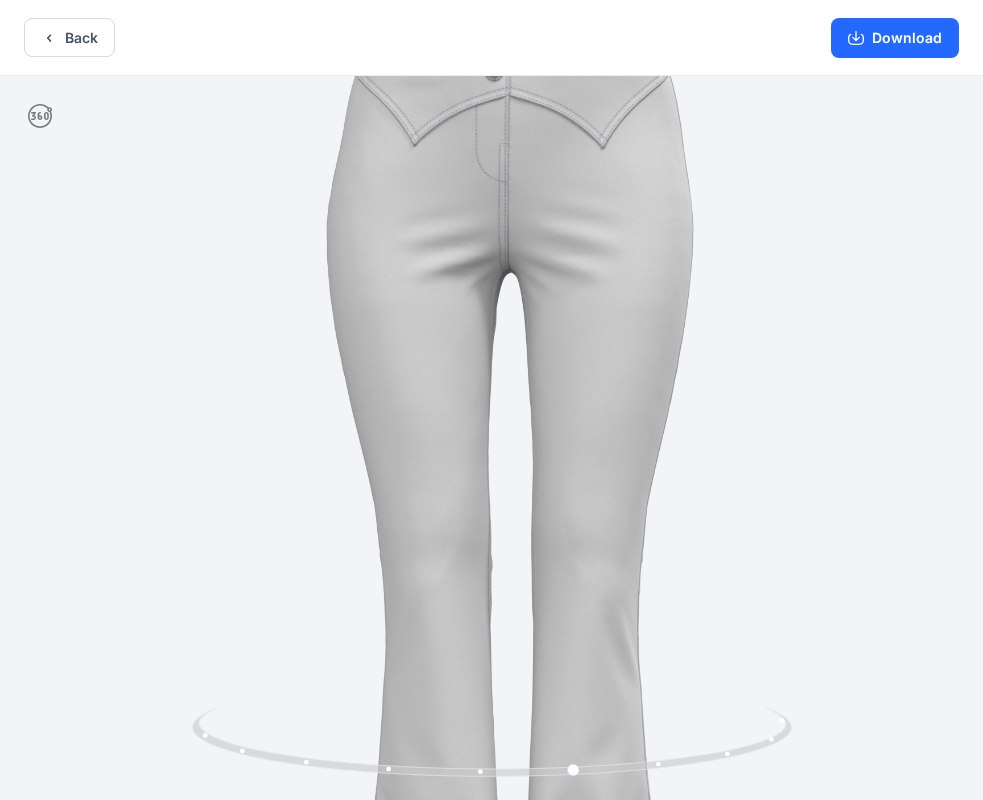 drag, startPoint x: 504, startPoint y: 456, endPoint x: 526, endPoint y: 427, distance: 36.40055 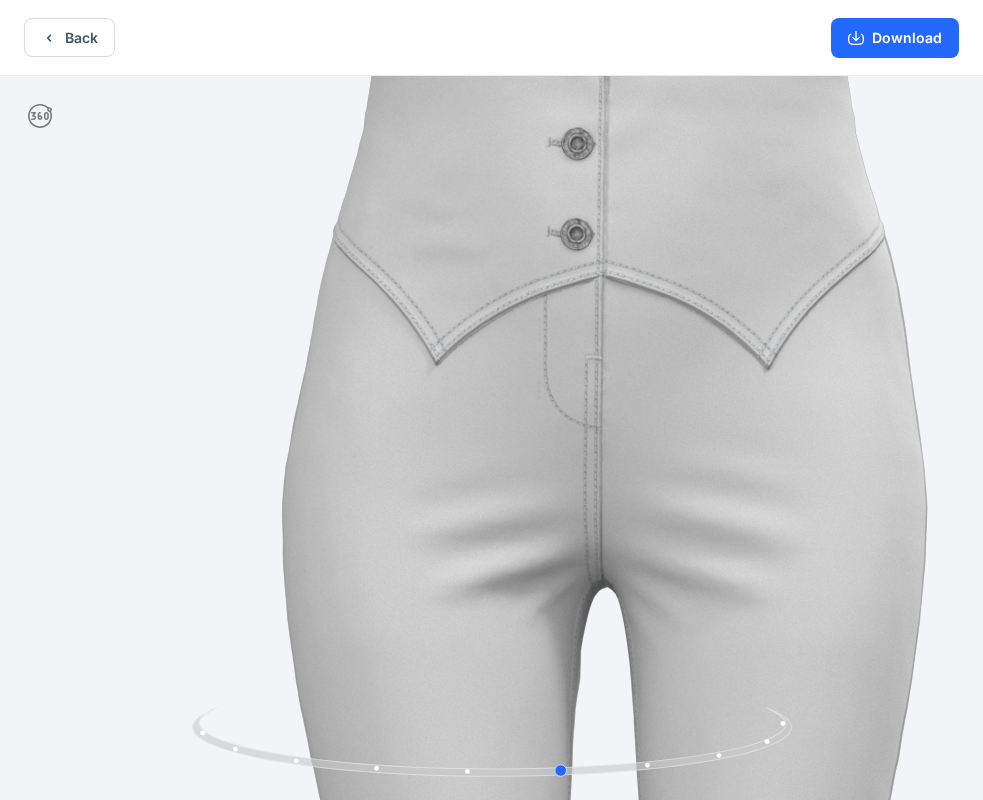 drag, startPoint x: 559, startPoint y: 776, endPoint x: 830, endPoint y: 668, distance: 291.7276 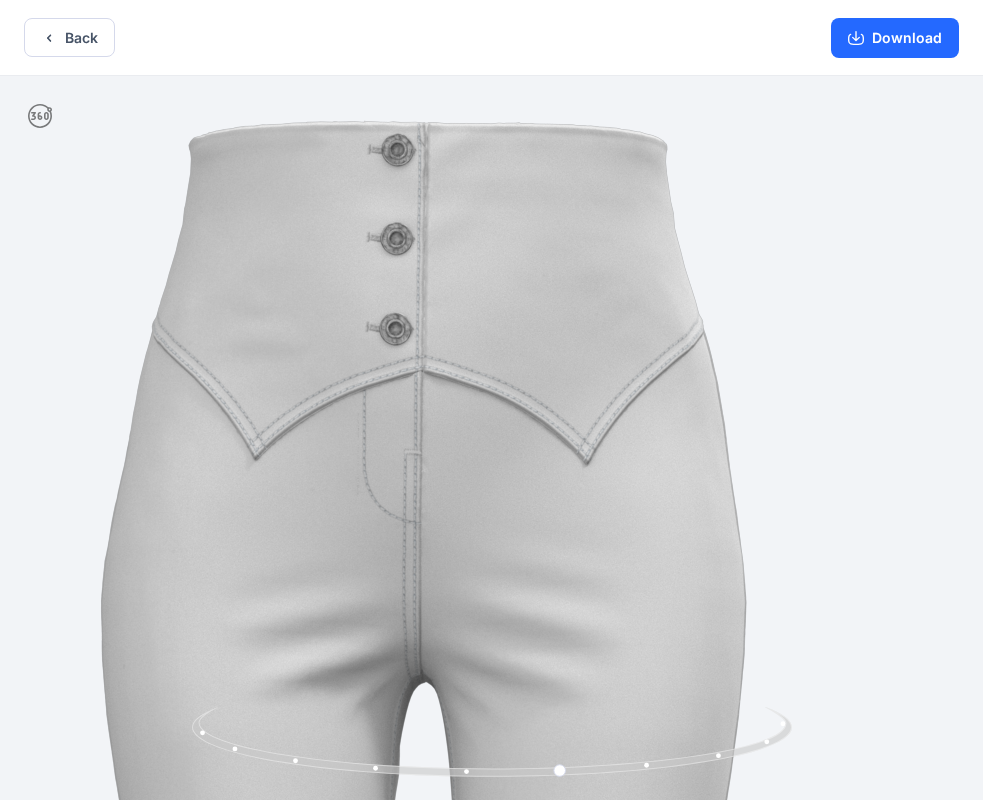 drag, startPoint x: 564, startPoint y: 465, endPoint x: 445, endPoint y: 557, distance: 150.41609 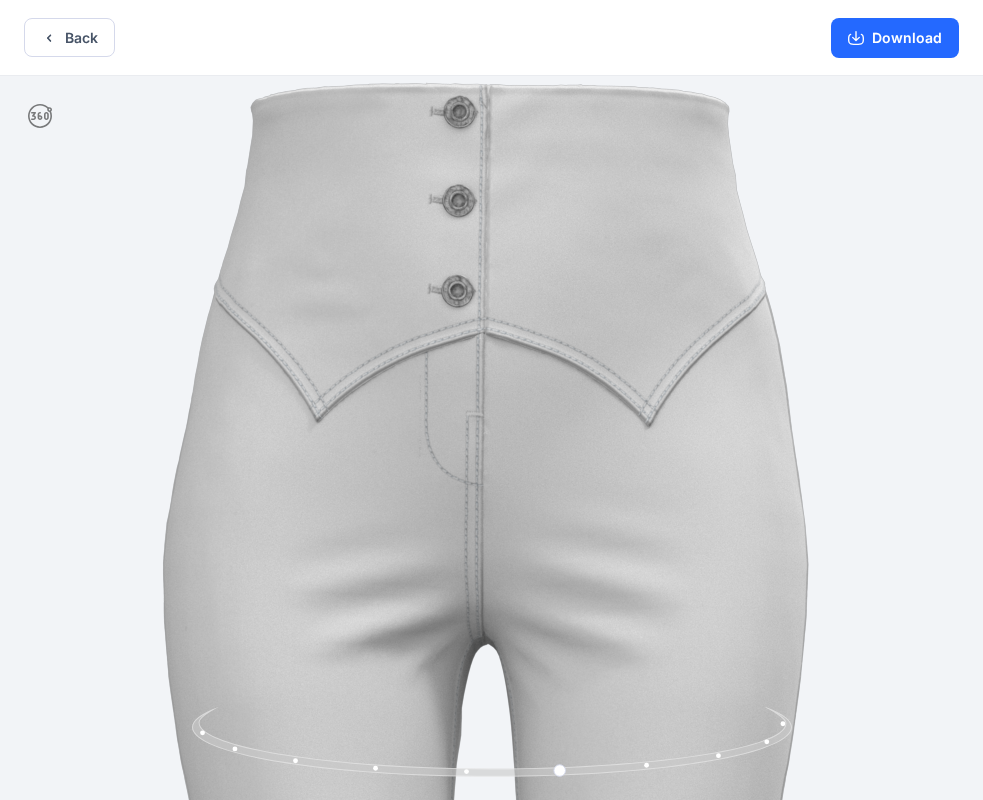 drag, startPoint x: 450, startPoint y: 391, endPoint x: 497, endPoint y: 352, distance: 61.073727 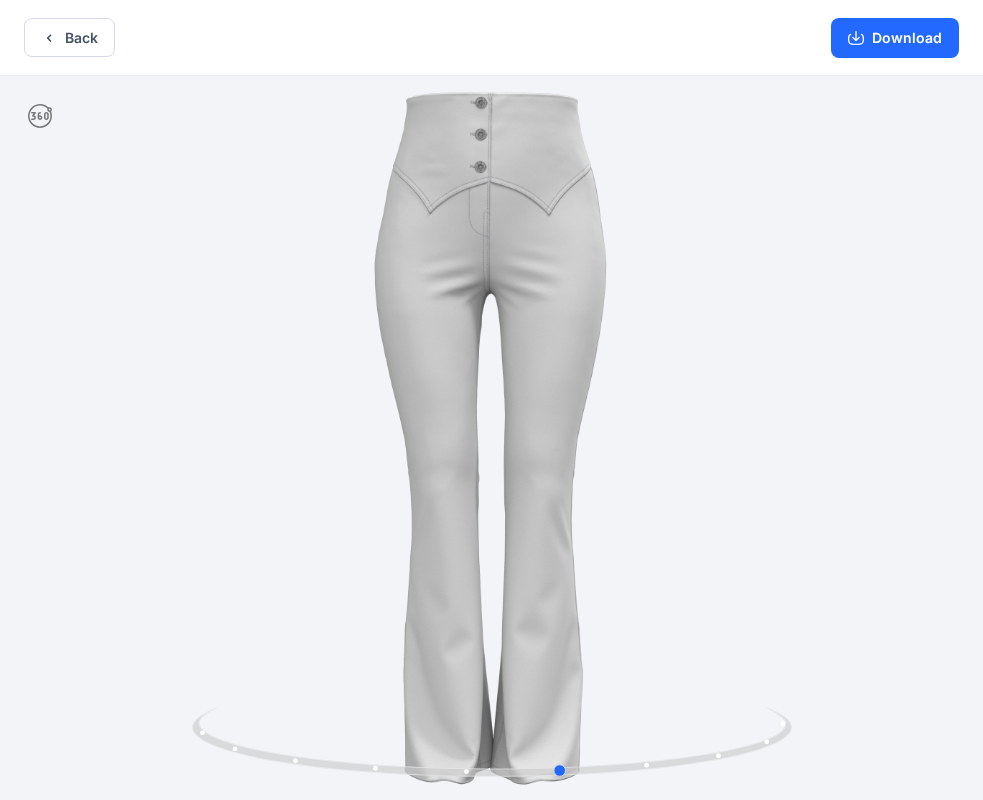 drag, startPoint x: 563, startPoint y: 502, endPoint x: 595, endPoint y: 508, distance: 32.55764 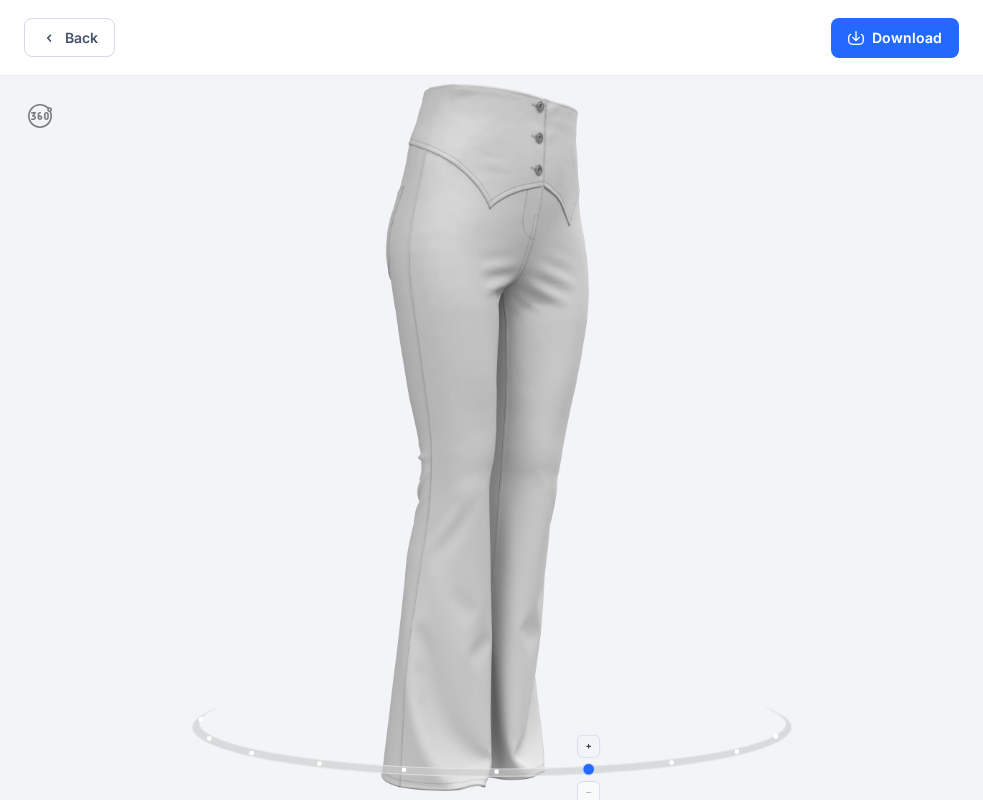click 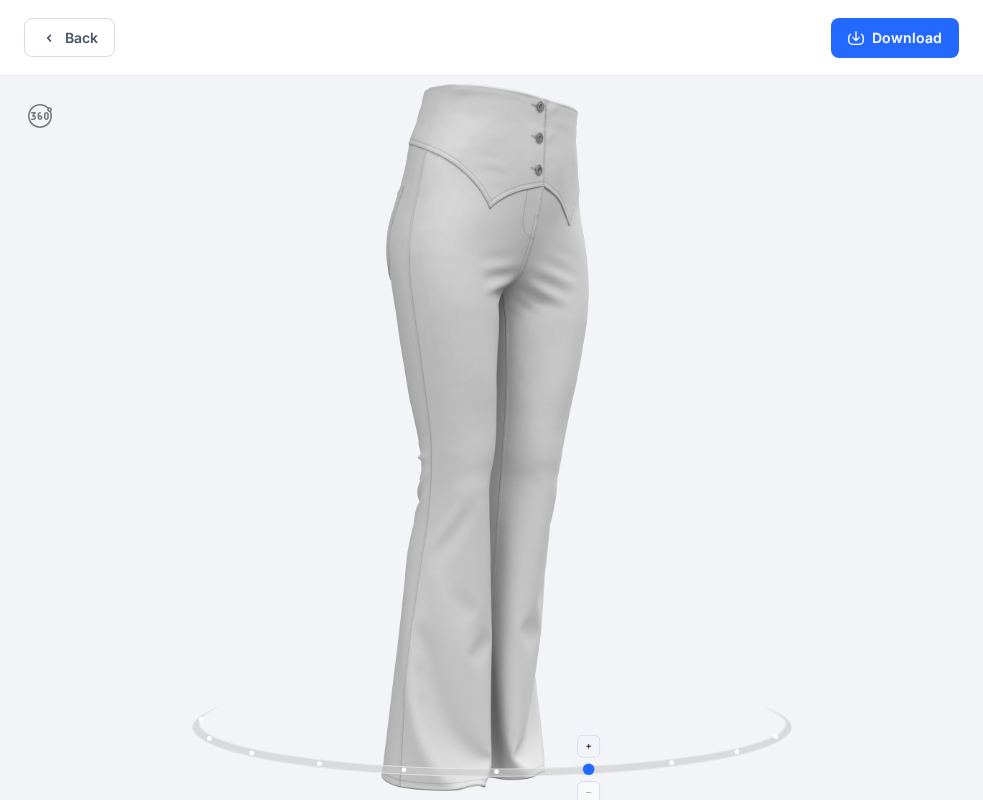 click 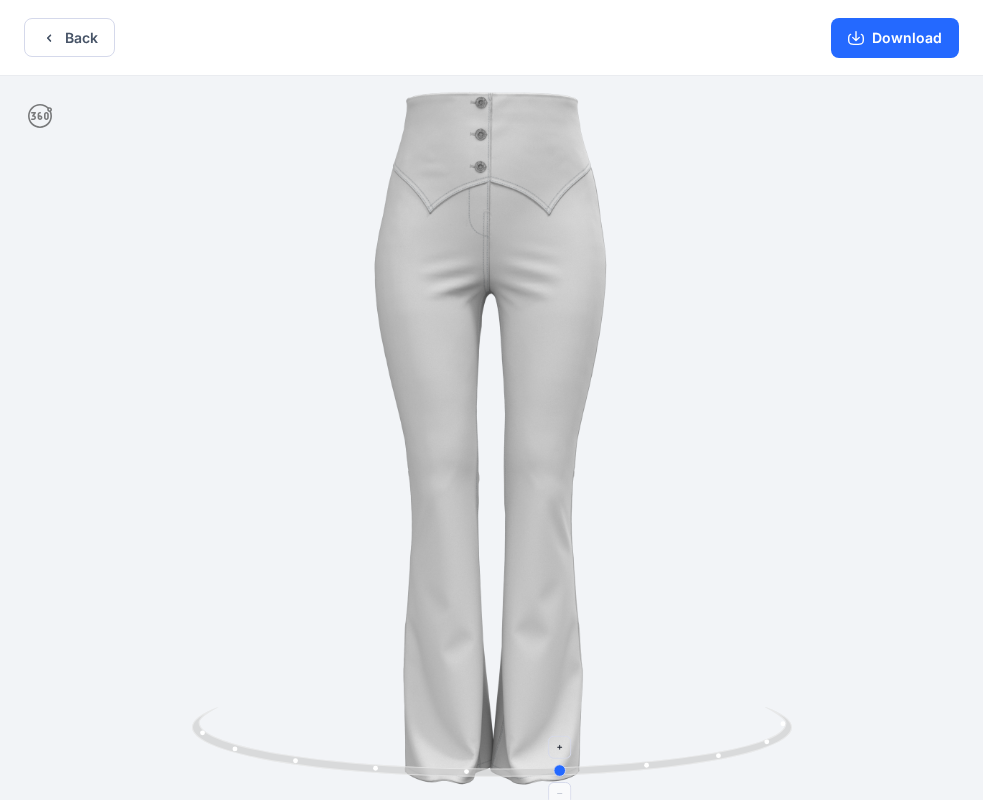 drag, startPoint x: 594, startPoint y: 768, endPoint x: 564, endPoint y: 765, distance: 30.149628 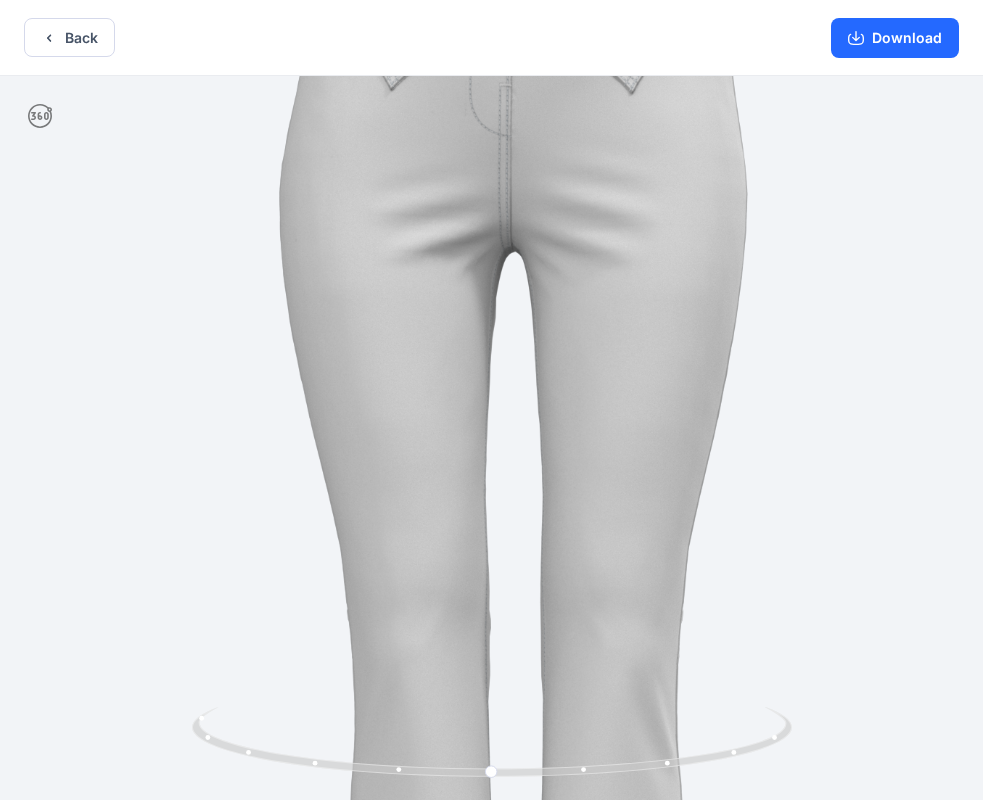 drag, startPoint x: 524, startPoint y: 378, endPoint x: 546, endPoint y: 521, distance: 144.6824 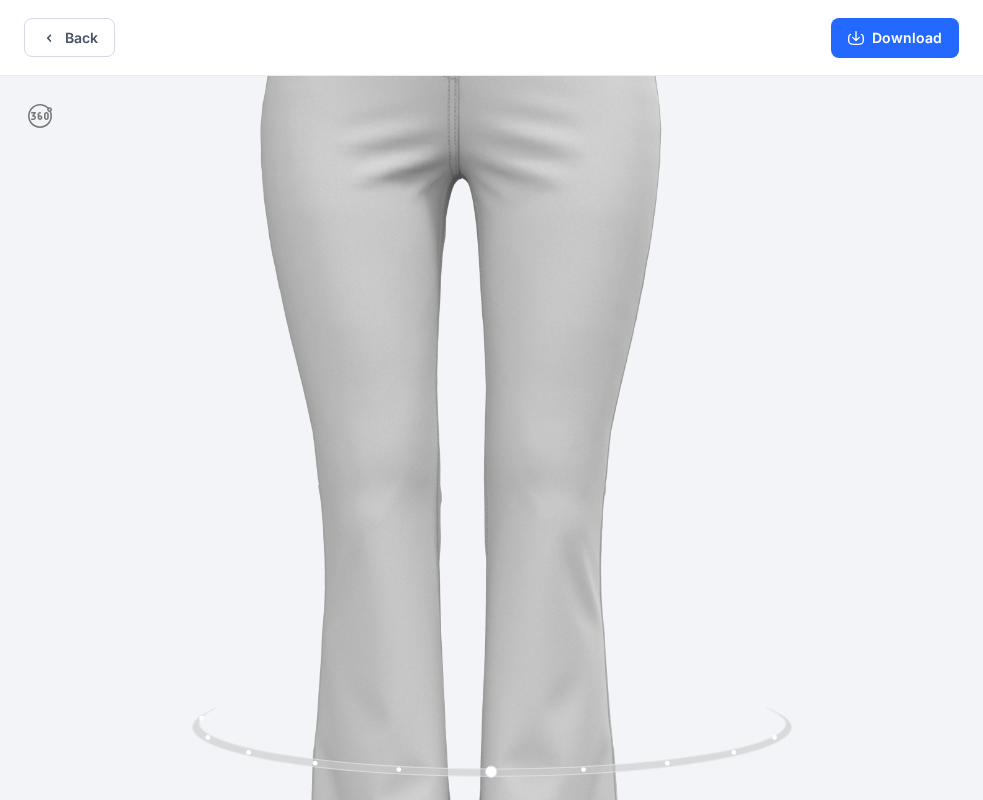 drag, startPoint x: 552, startPoint y: 520, endPoint x: 510, endPoint y: 434, distance: 95.707886 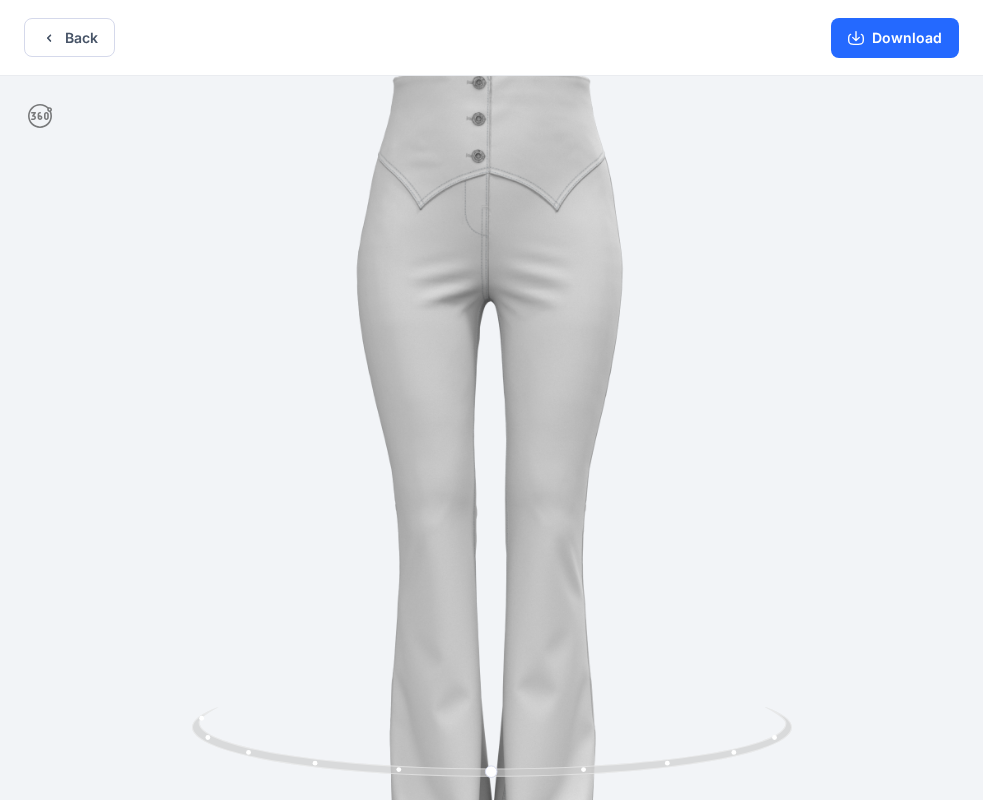 drag, startPoint x: 589, startPoint y: 417, endPoint x: 167, endPoint y: 647, distance: 480.60794 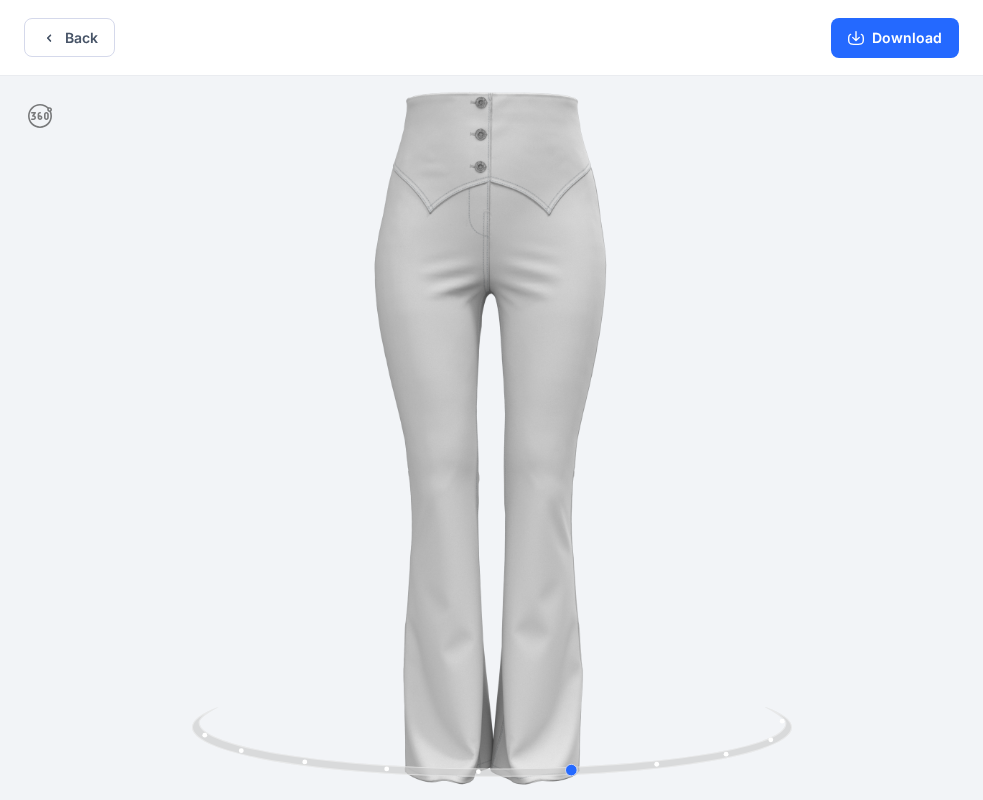 drag, startPoint x: 700, startPoint y: 737, endPoint x: 716, endPoint y: 610, distance: 128.0039 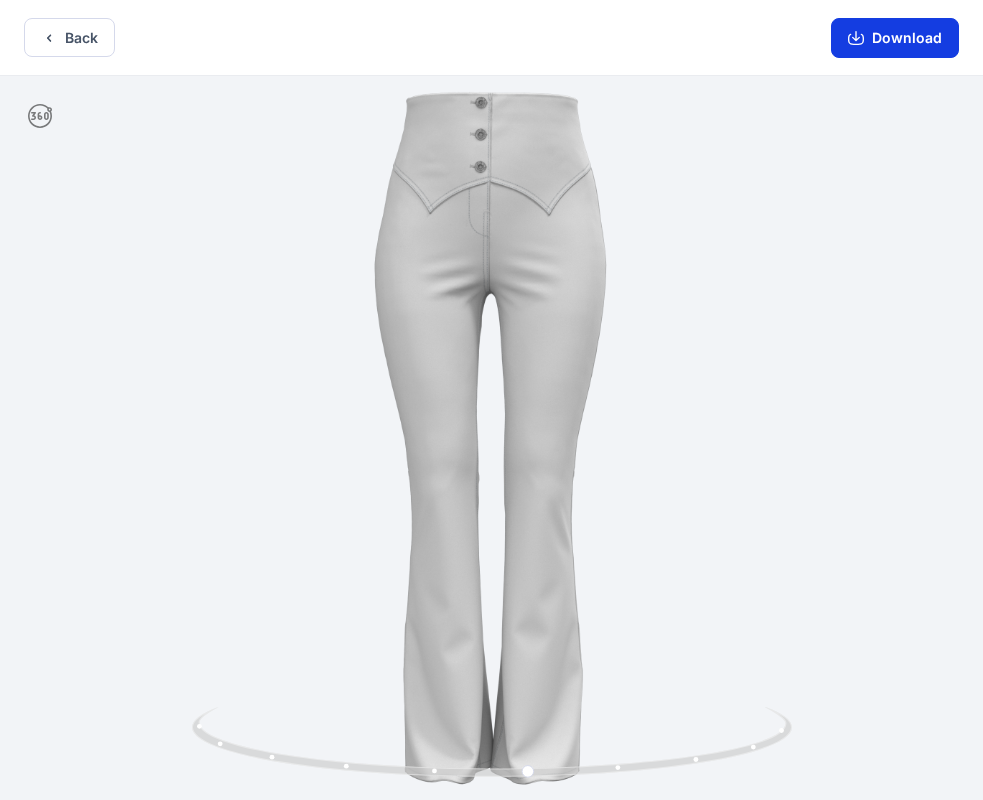 click on "Download" at bounding box center (895, 38) 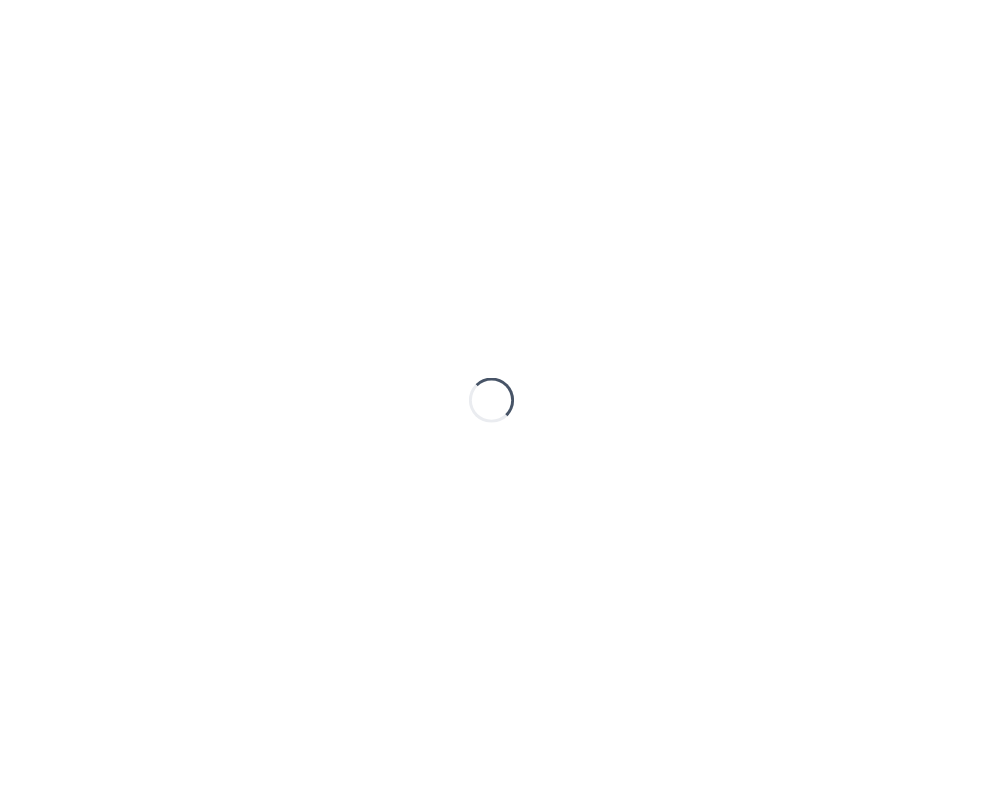 scroll, scrollTop: 0, scrollLeft: 0, axis: both 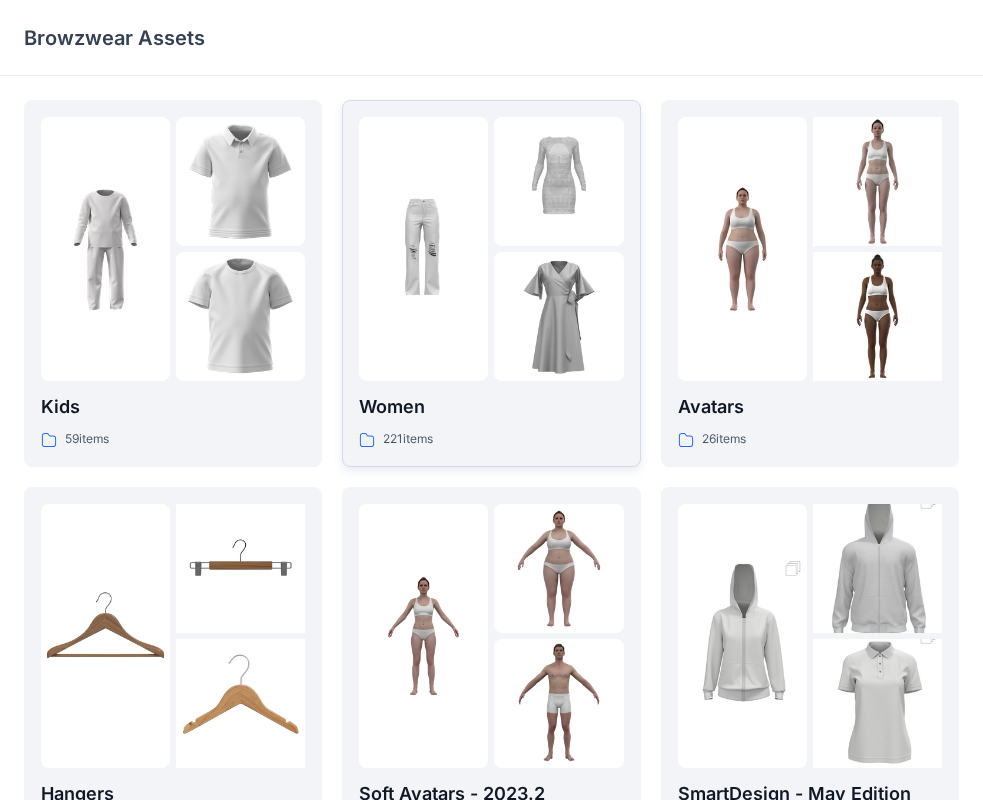 click at bounding box center [558, 181] 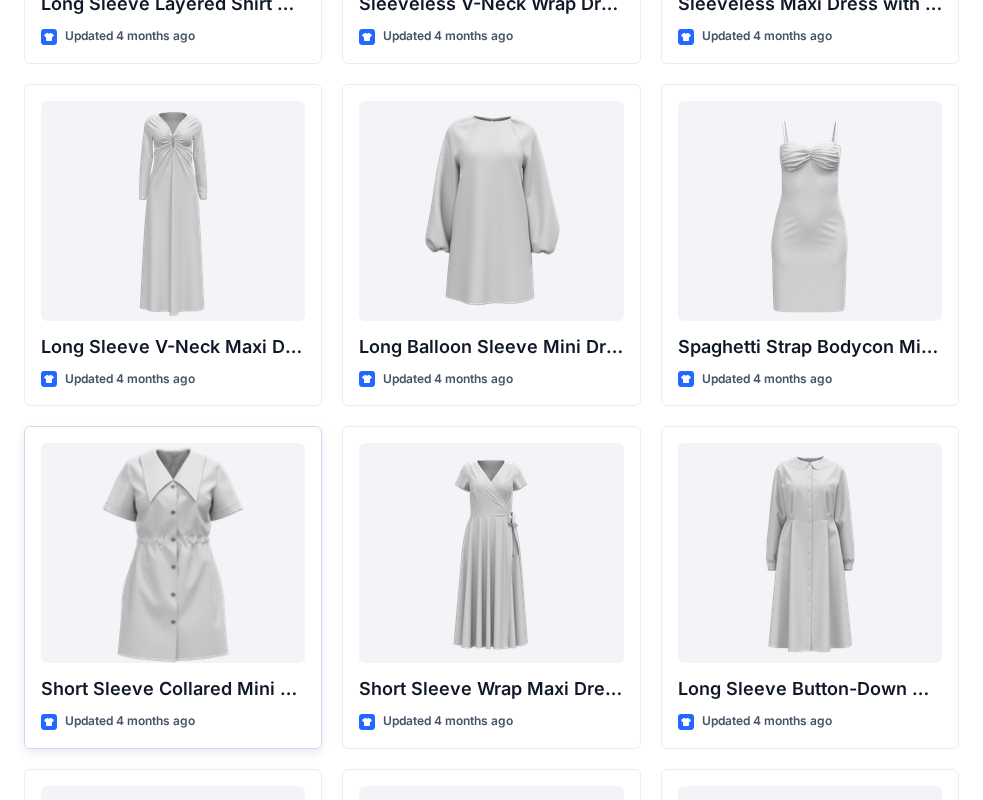 scroll, scrollTop: 3100, scrollLeft: 0, axis: vertical 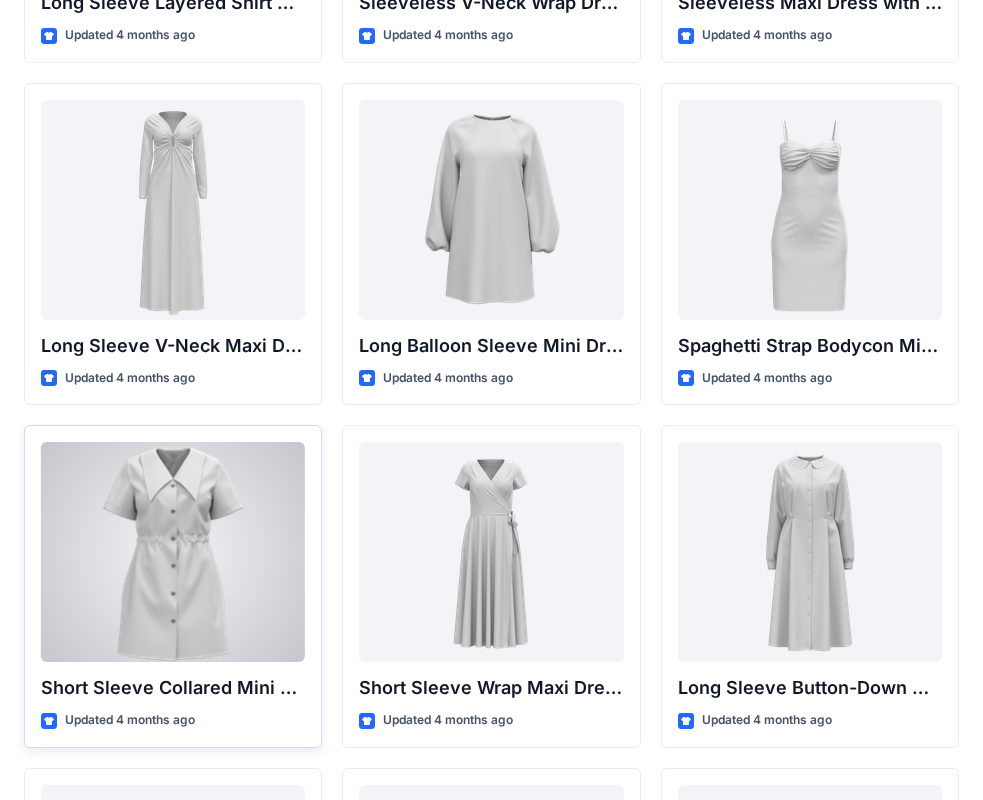 click at bounding box center (173, 552) 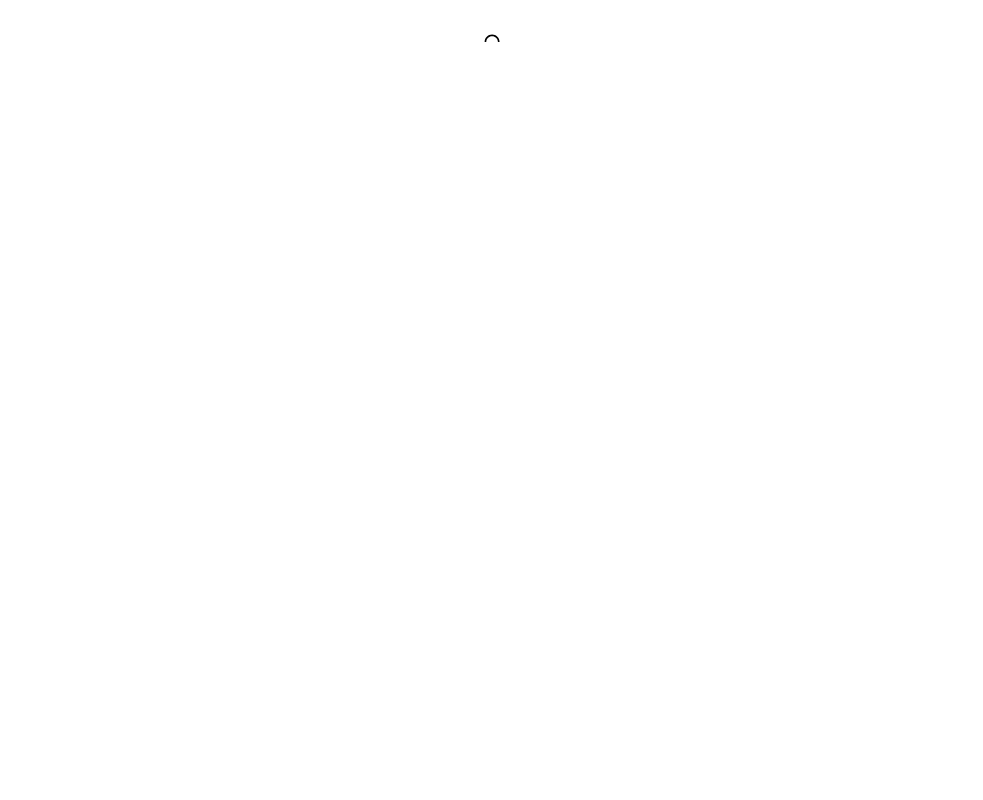 scroll, scrollTop: 0, scrollLeft: 0, axis: both 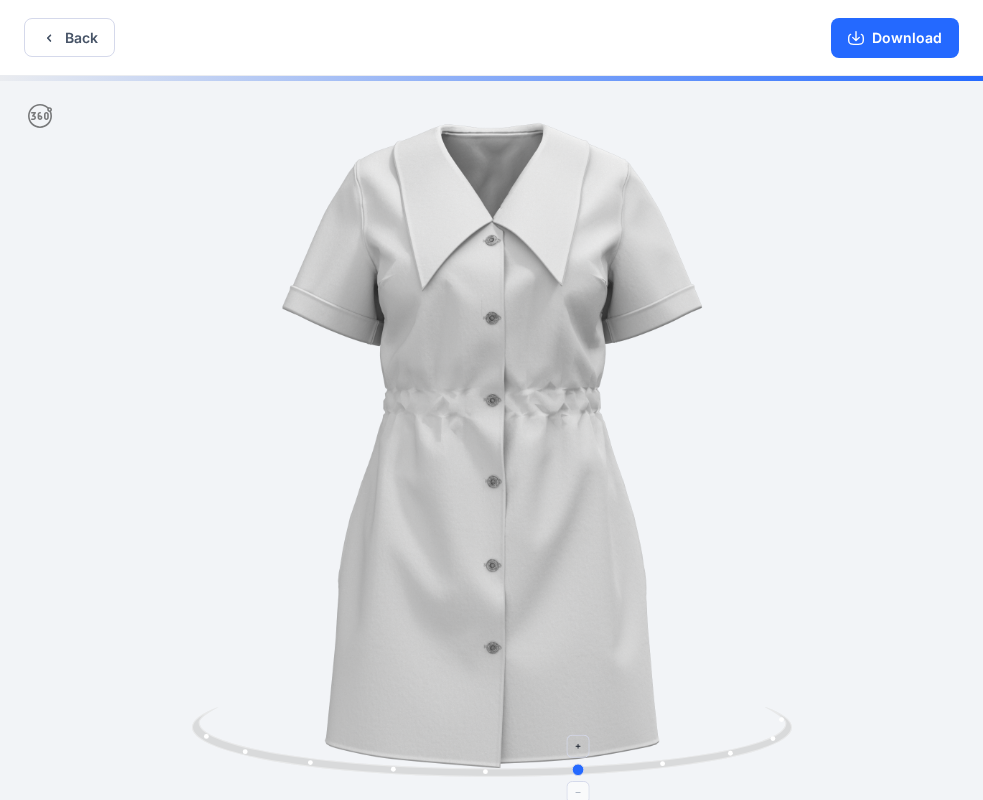 drag, startPoint x: 480, startPoint y: 767, endPoint x: 567, endPoint y: 732, distance: 93.77633 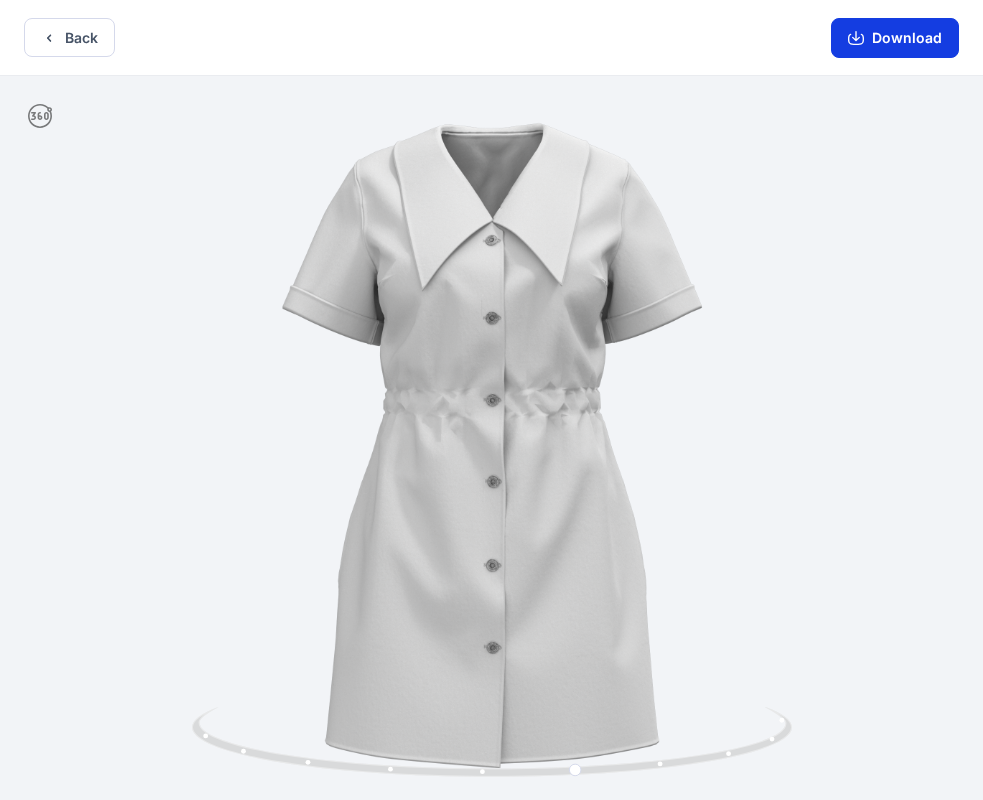 click on "Download" at bounding box center [895, 38] 